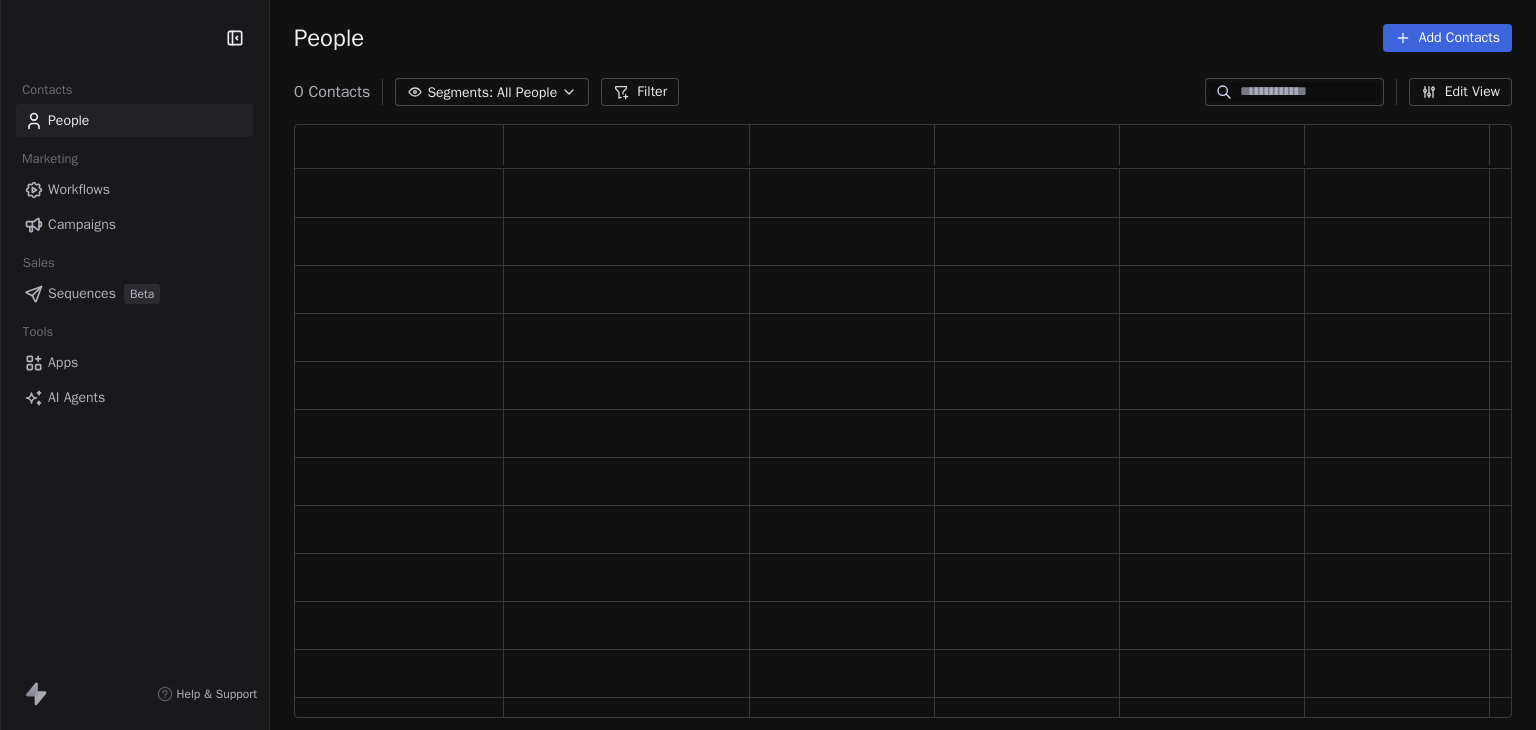 scroll, scrollTop: 0, scrollLeft: 0, axis: both 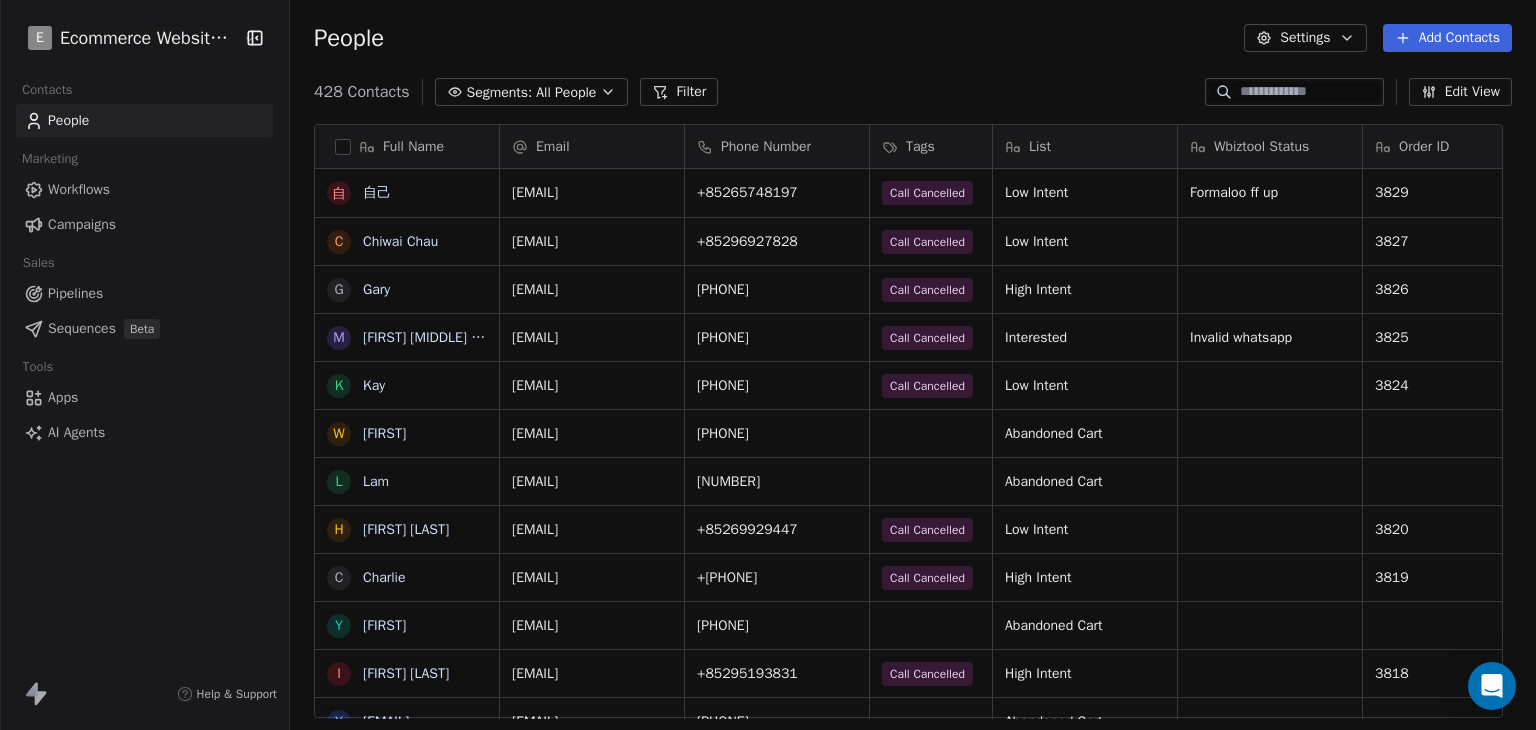 click on "Full Name 自 自己 C Chiwai Chau G Gary M Milky Fung Sze Fung K Kay W Wallace L Lam H Hoi Hang Hermon新界 Chow C Charlie Y Yang I Ip wa chung Chung Ip y ytlamroy@example.com I Ivy L Leung Leung m marklevinfung888@example.com A Alex 李 李錦冰 D D H Helen L Lee Choi Lam K KK Z Zita lee W Wincy E Emma C Chi cheung L LEE shing kwan G Grace F FOK HO CHUN C Choco wong L Linda M Miffy cheung A Albert Mui Email Phone Number Tags List Wbiztool Status Order ID Status Order Total Order Purchase Date AWST c_lokyan@example.com +85265748197 Call Cancelled Low Intent Formaloo ff up 3829 Order Purchase HK$99 Jul 09, 2025 04:00 PMjesuschow77@example.com +85296927828 Call Cancelled Low Intent 3827 Call Book HK$99 Jul 08, 2025 08:00 AM gttzoom@example.com +85269948358 High Intent" at bounding box center [768, 365] 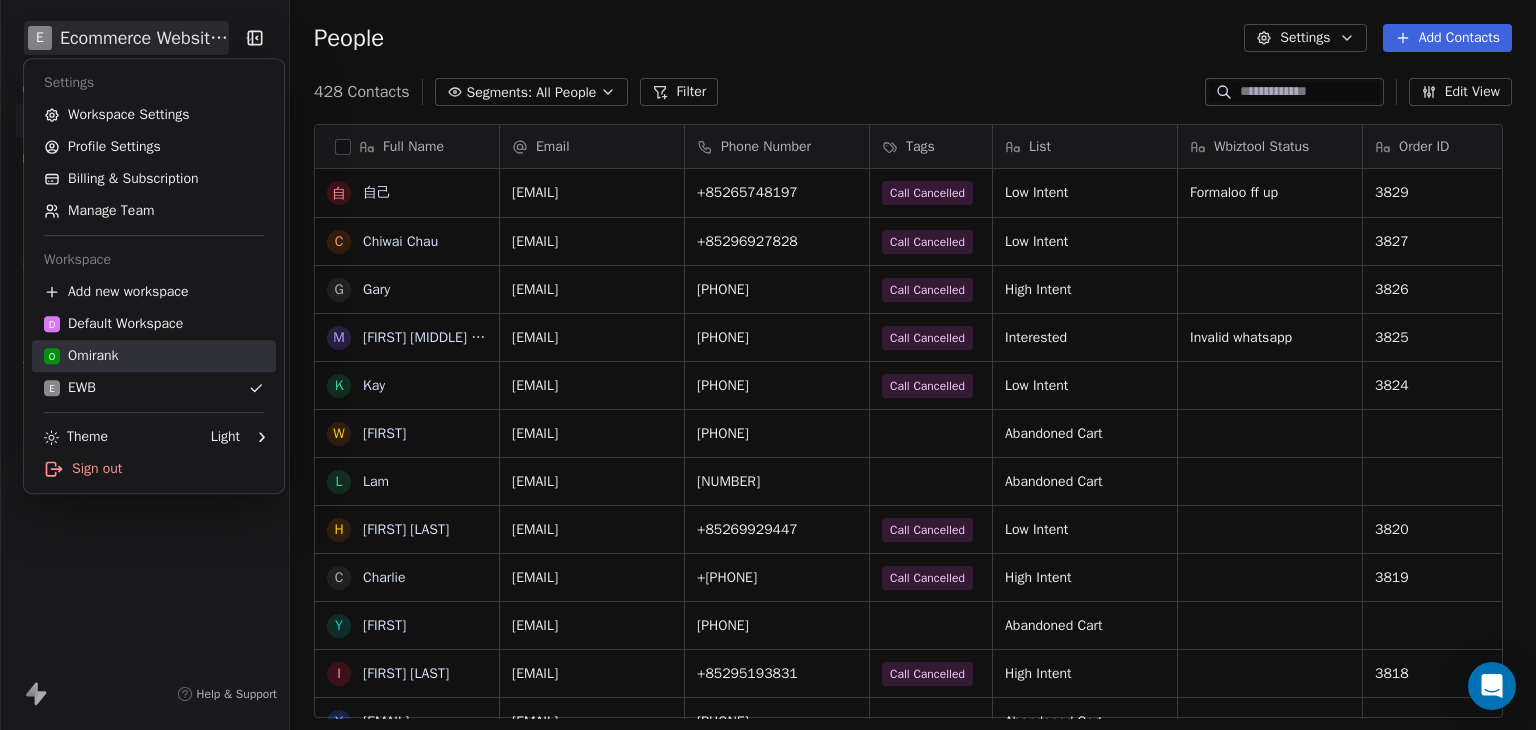 click on "[FIRST] [LAST]" at bounding box center (154, 356) 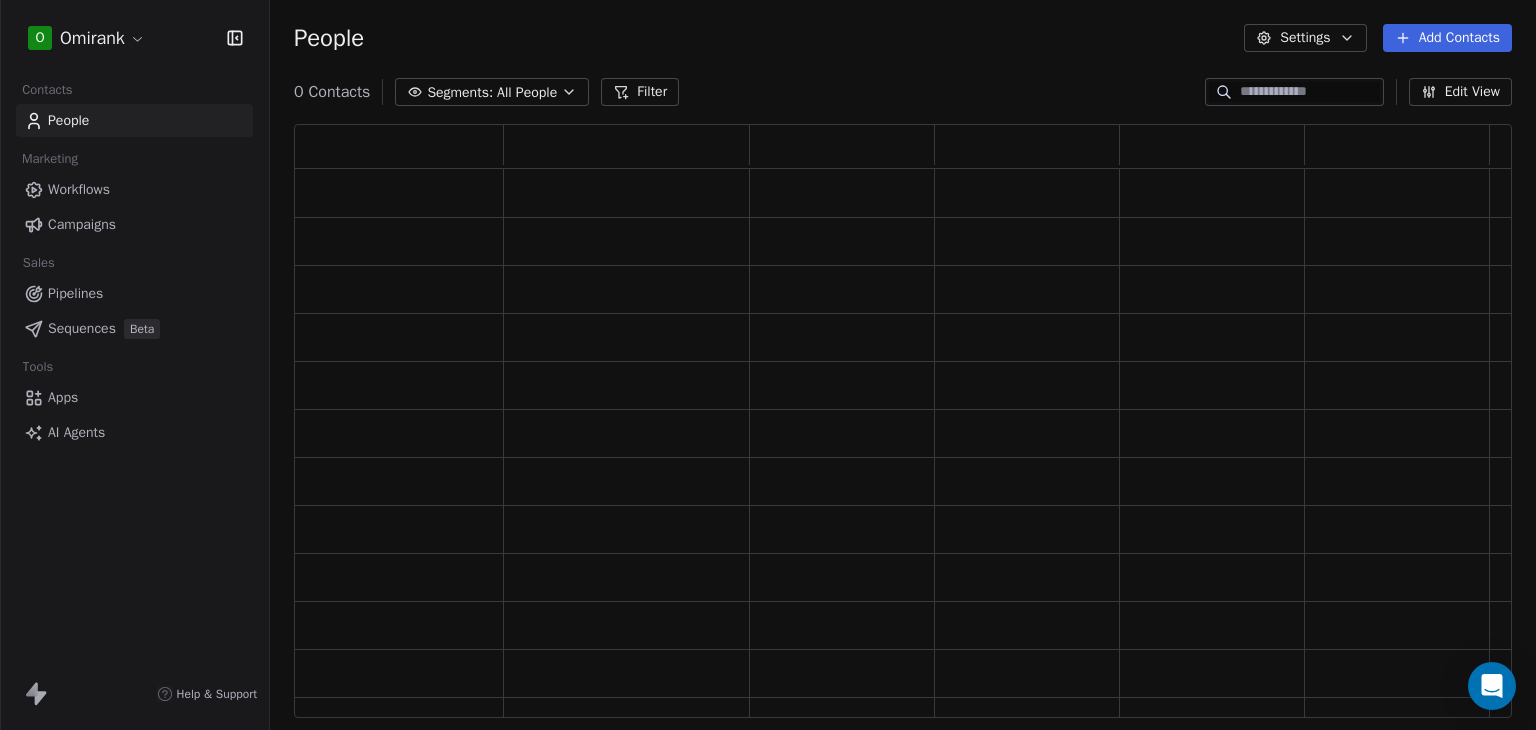 scroll, scrollTop: 16, scrollLeft: 16, axis: both 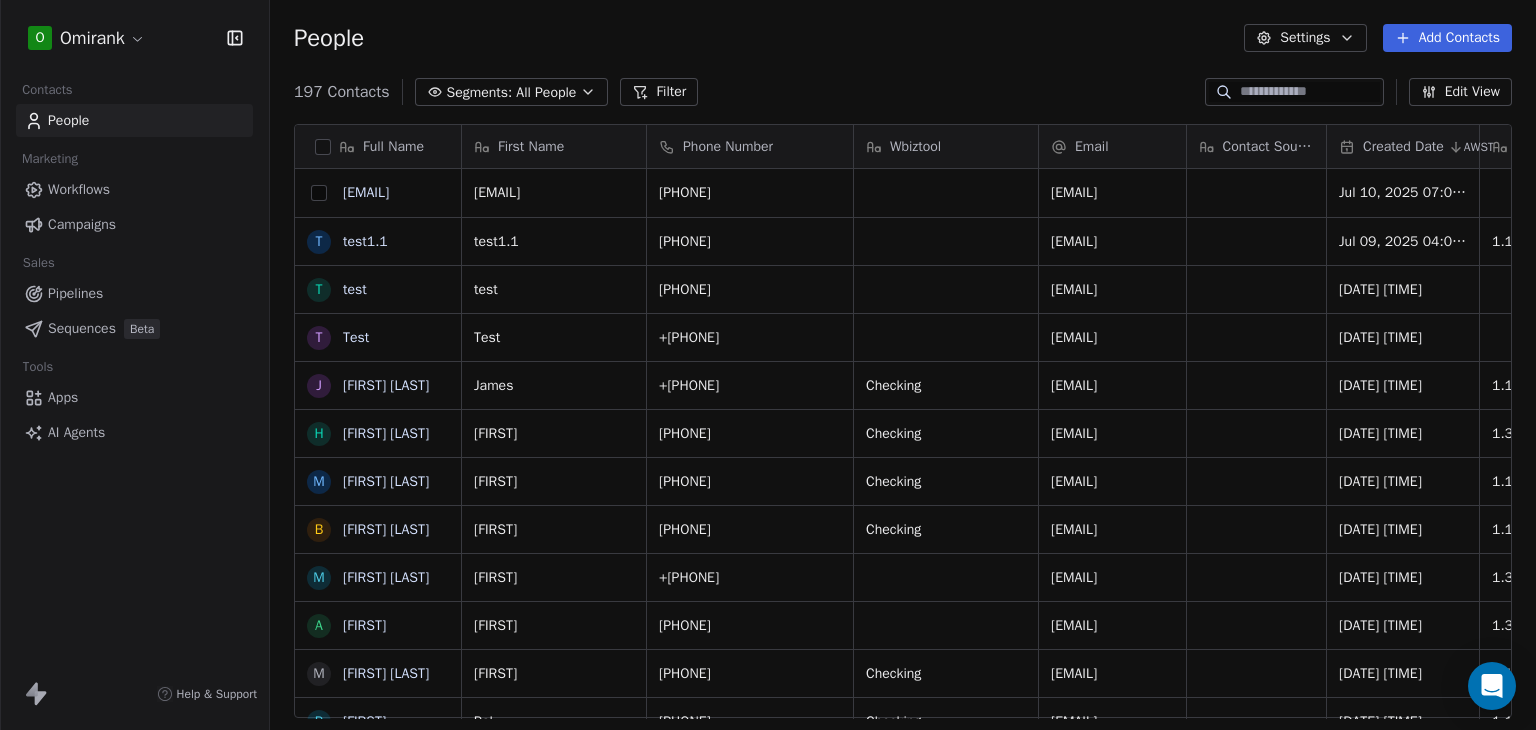 click at bounding box center (319, 193) 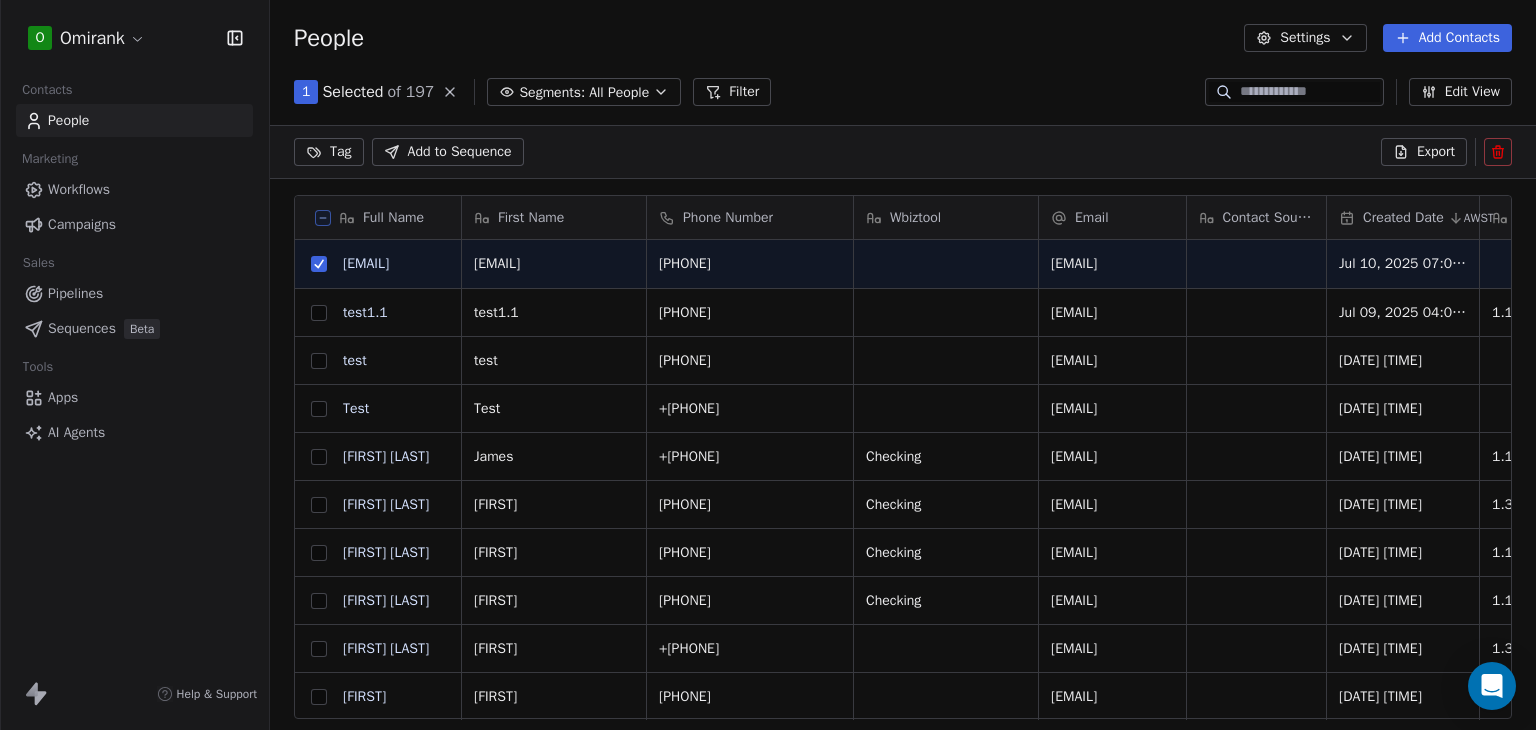 scroll, scrollTop: 556, scrollLeft: 1250, axis: both 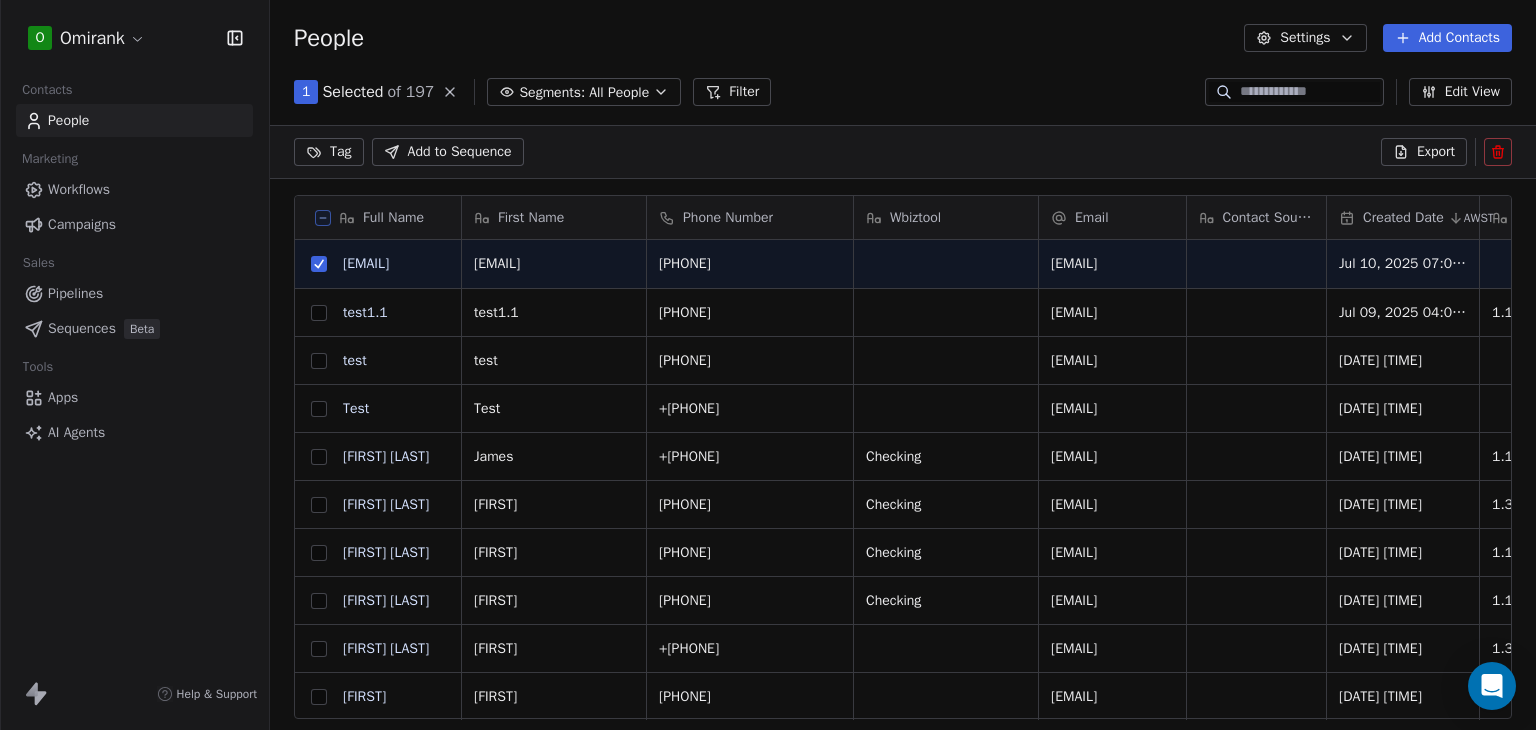 click at bounding box center [319, 313] 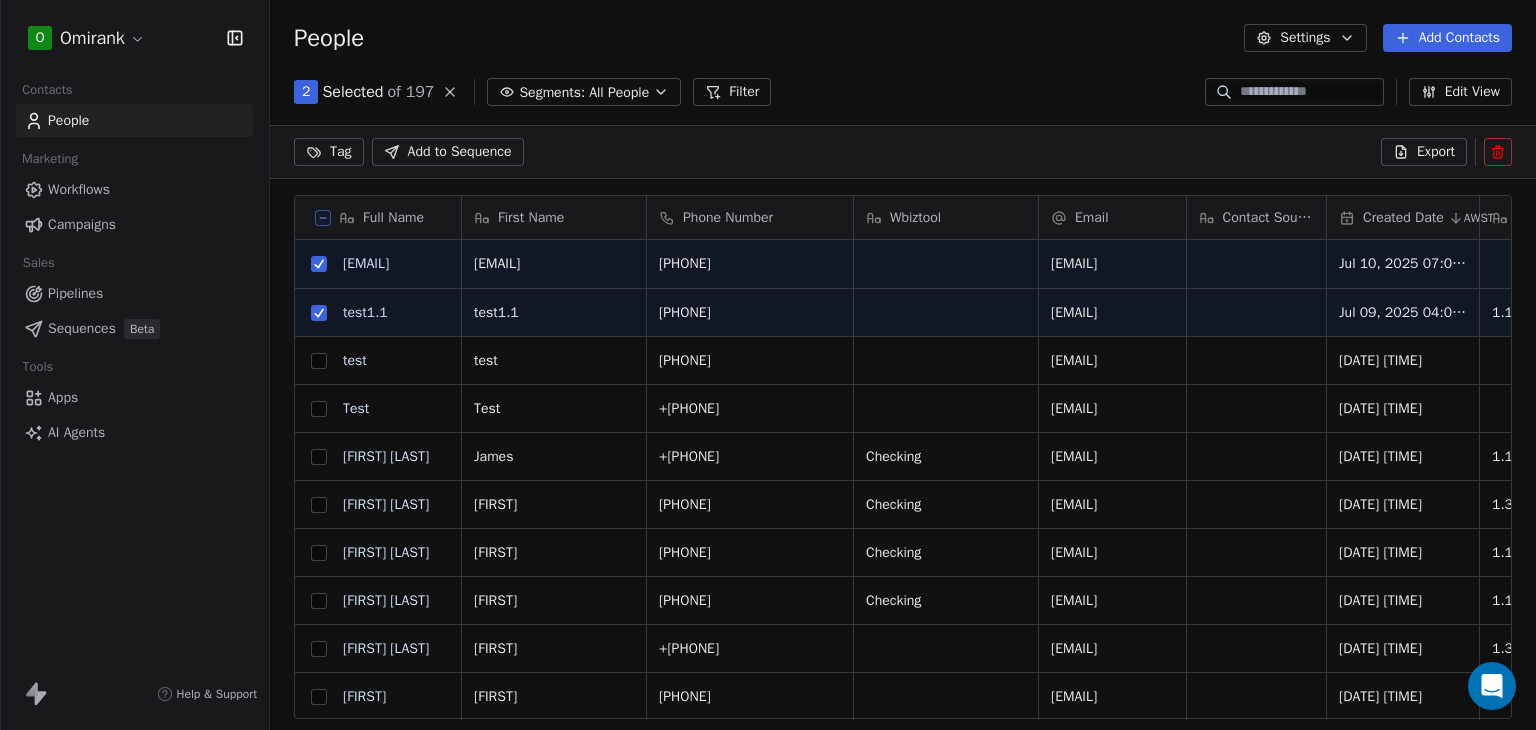 click at bounding box center [319, 361] 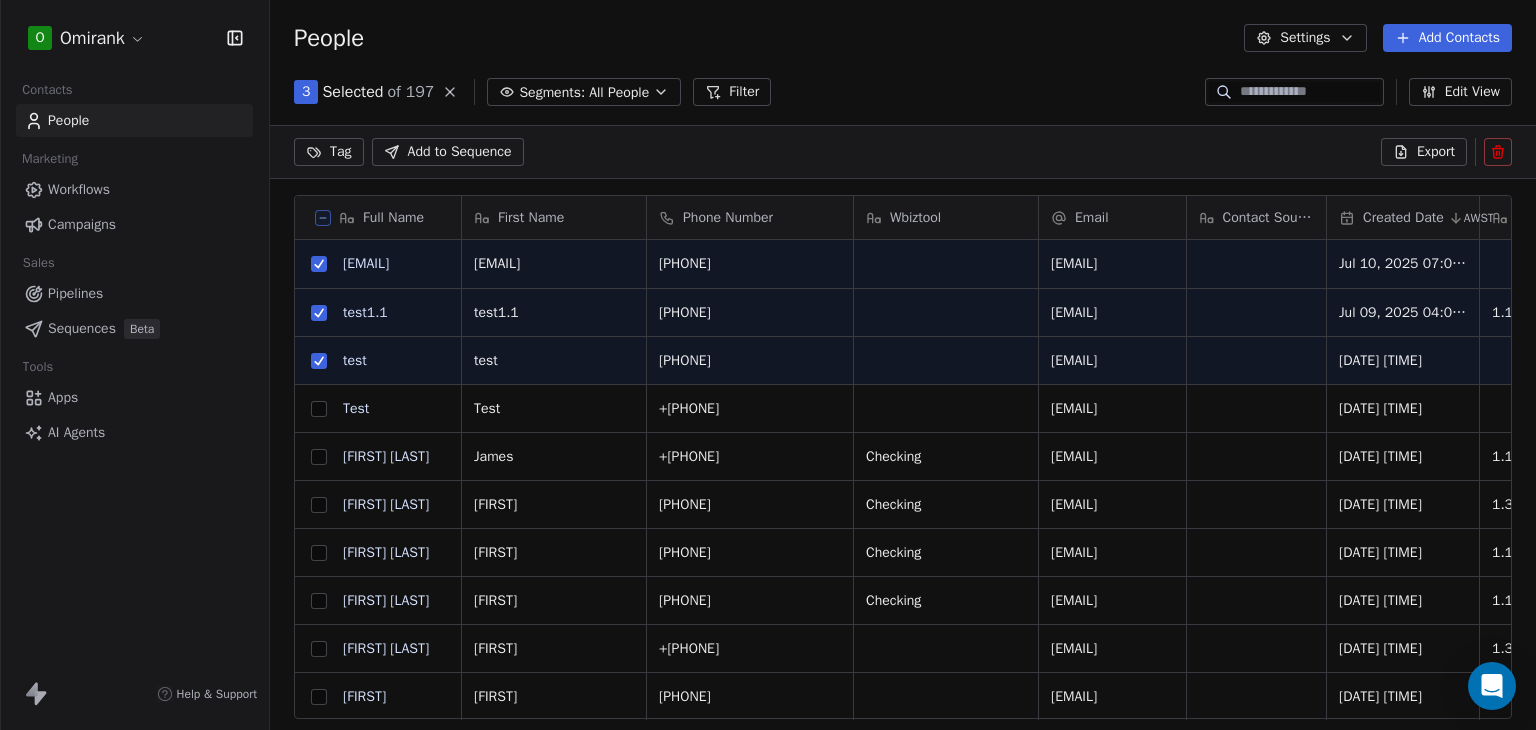click at bounding box center (319, 409) 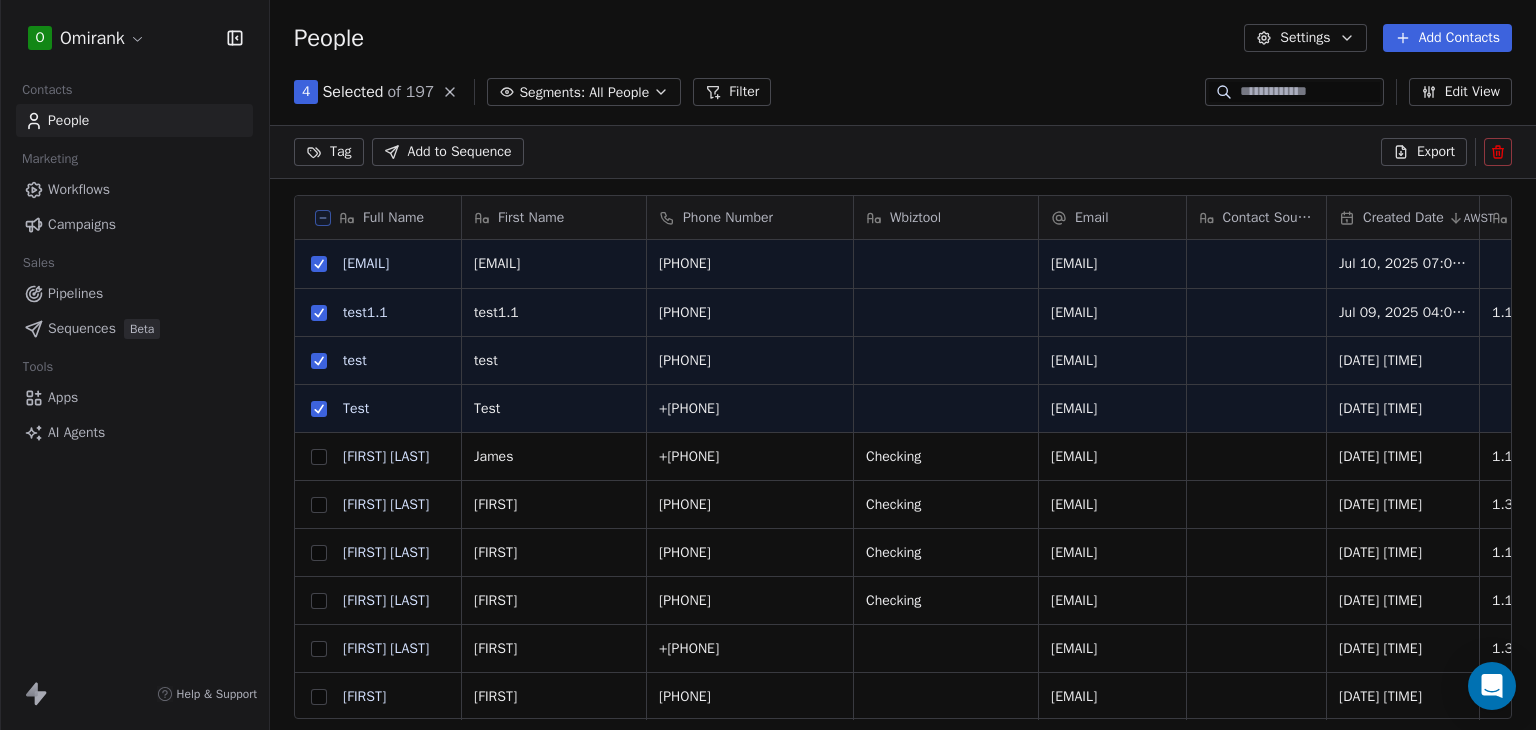 click 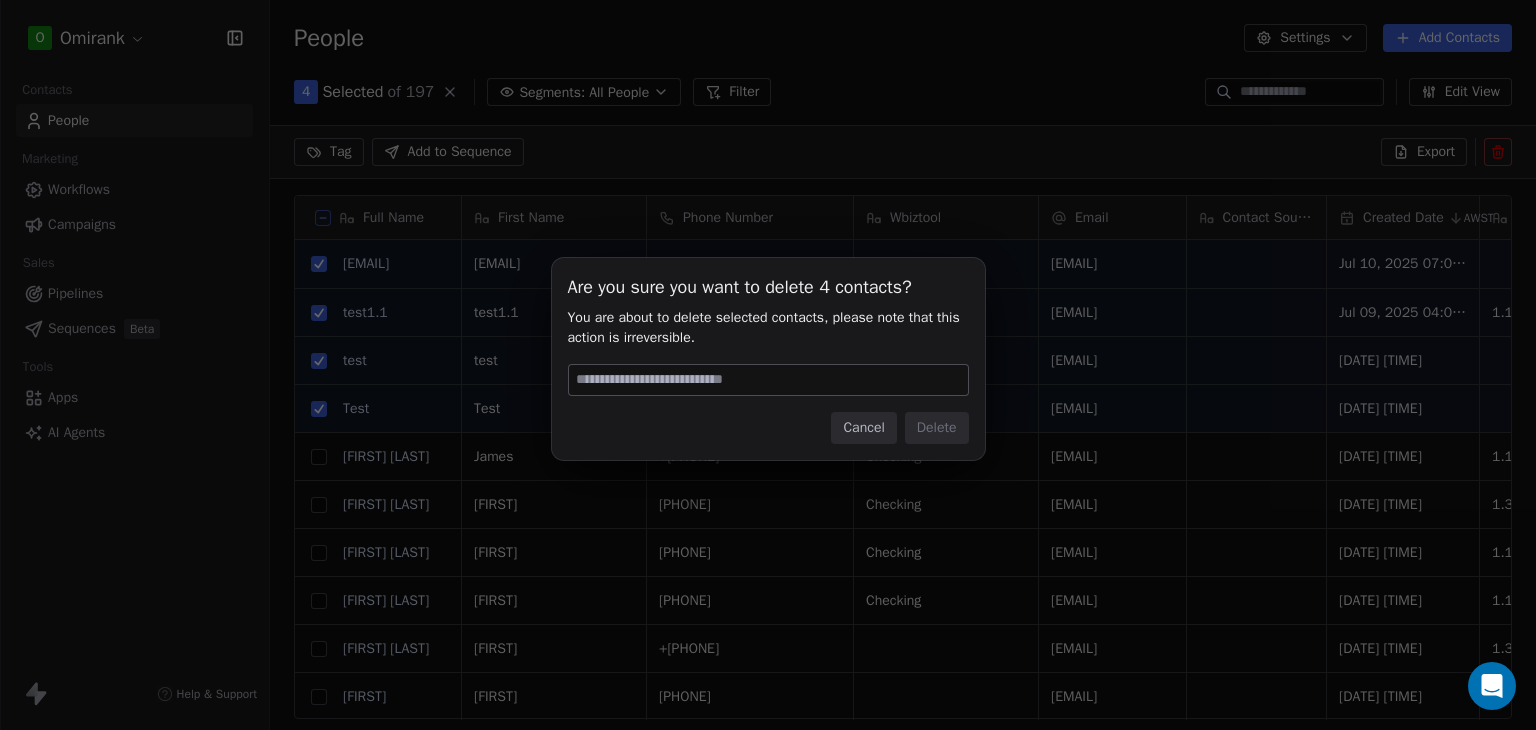 type on "******" 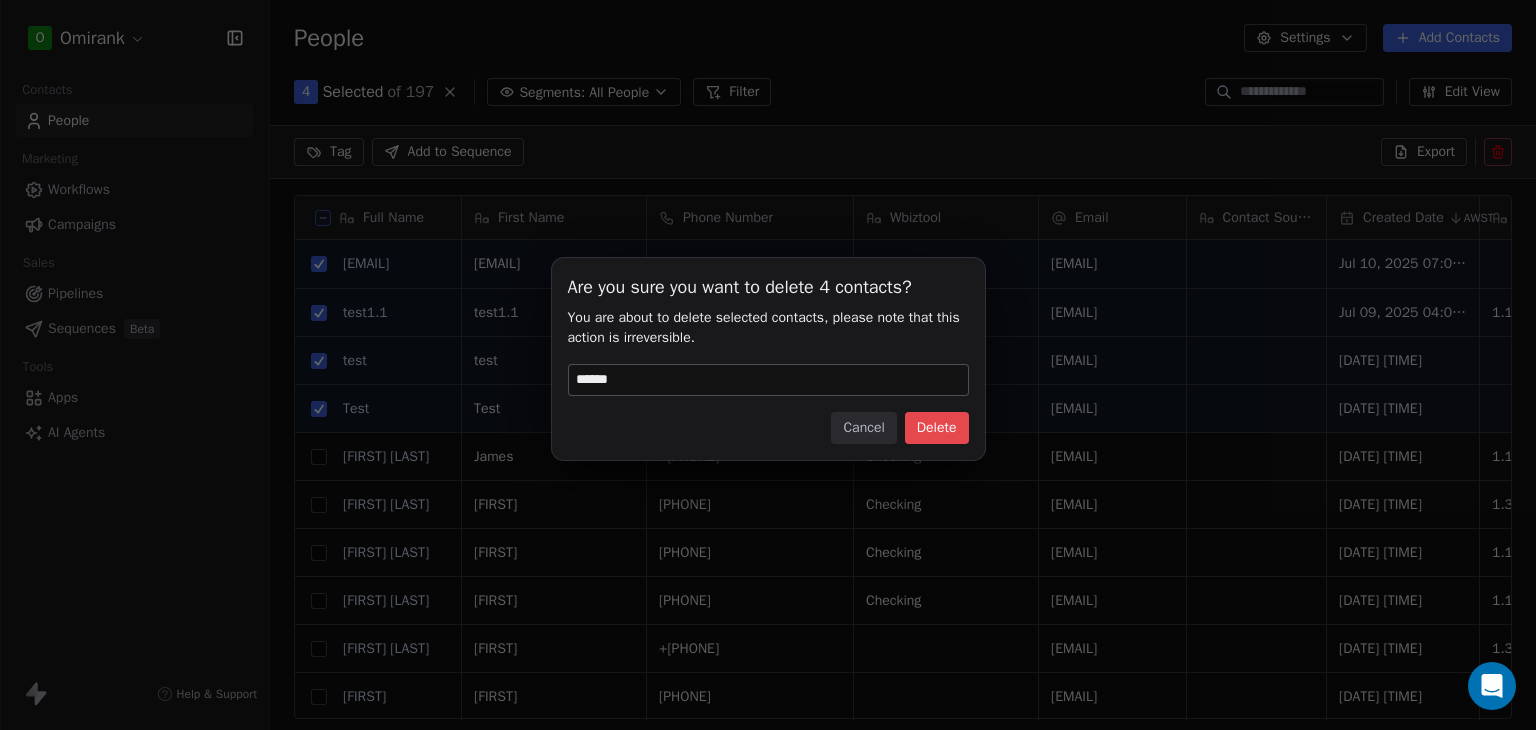 click on "Delete" at bounding box center (937, 428) 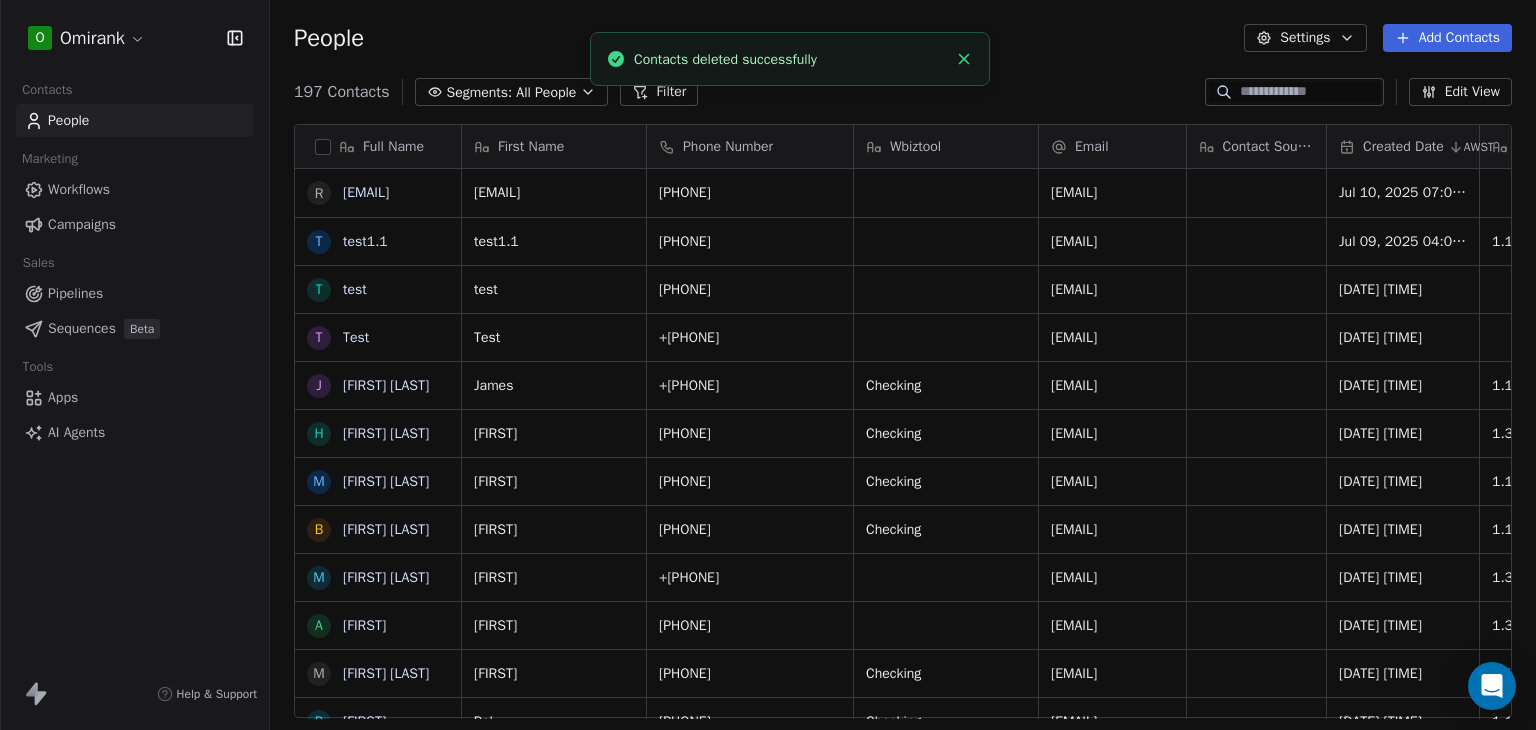 scroll, scrollTop: 16, scrollLeft: 16, axis: both 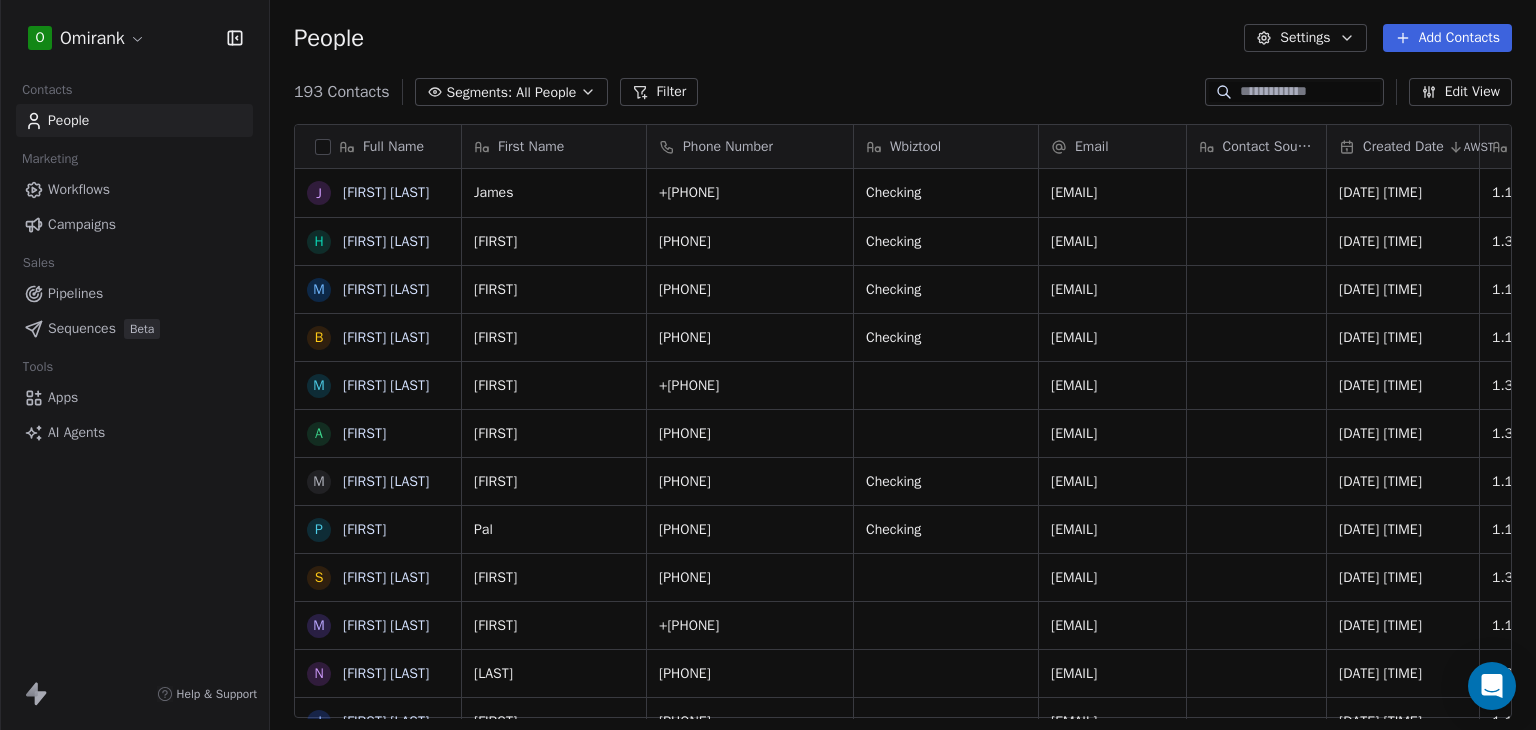 click on "Settings" at bounding box center (1305, 38) 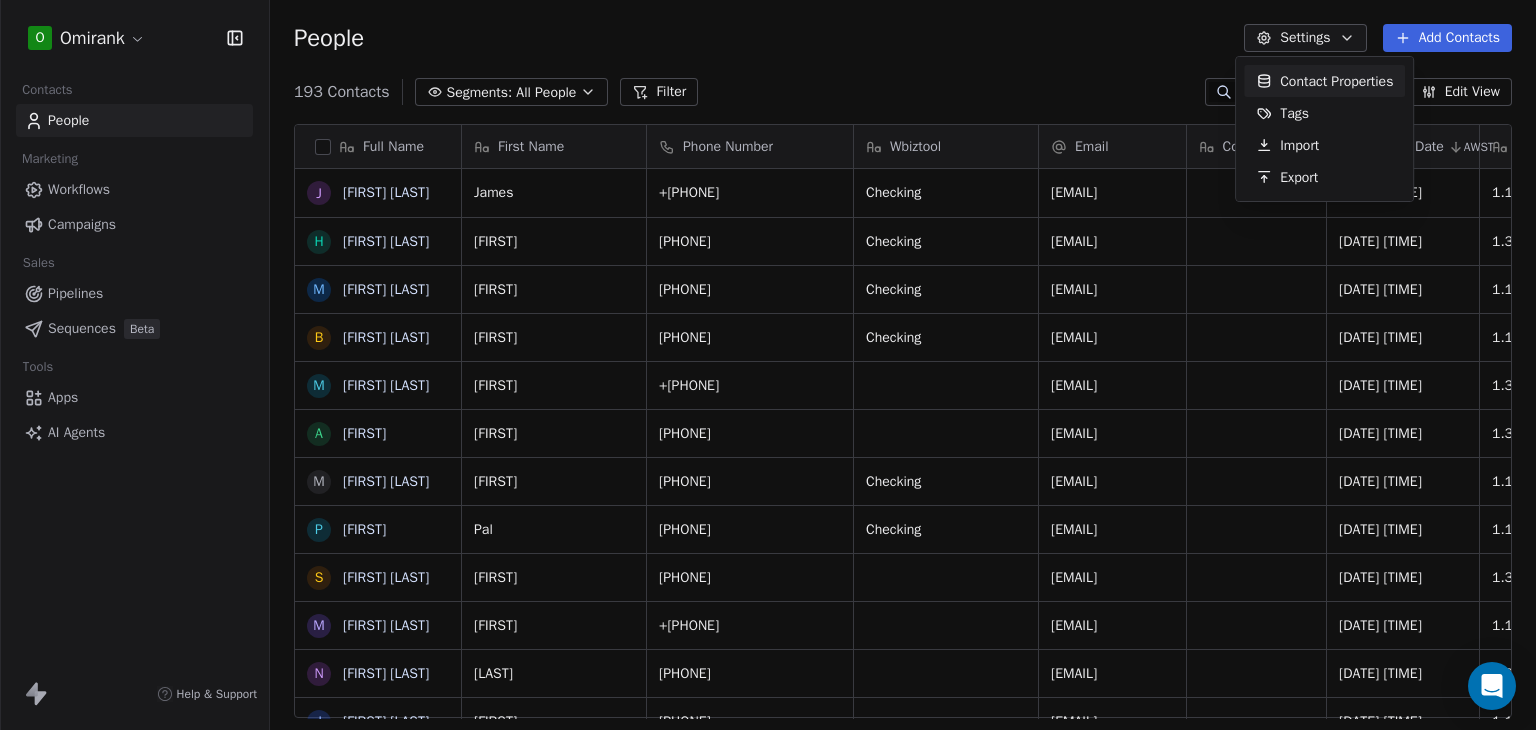 click on "[FIRST] [LAST] [PHONE] [EMAIL] [DATE] [DATE]" at bounding box center (768, 365) 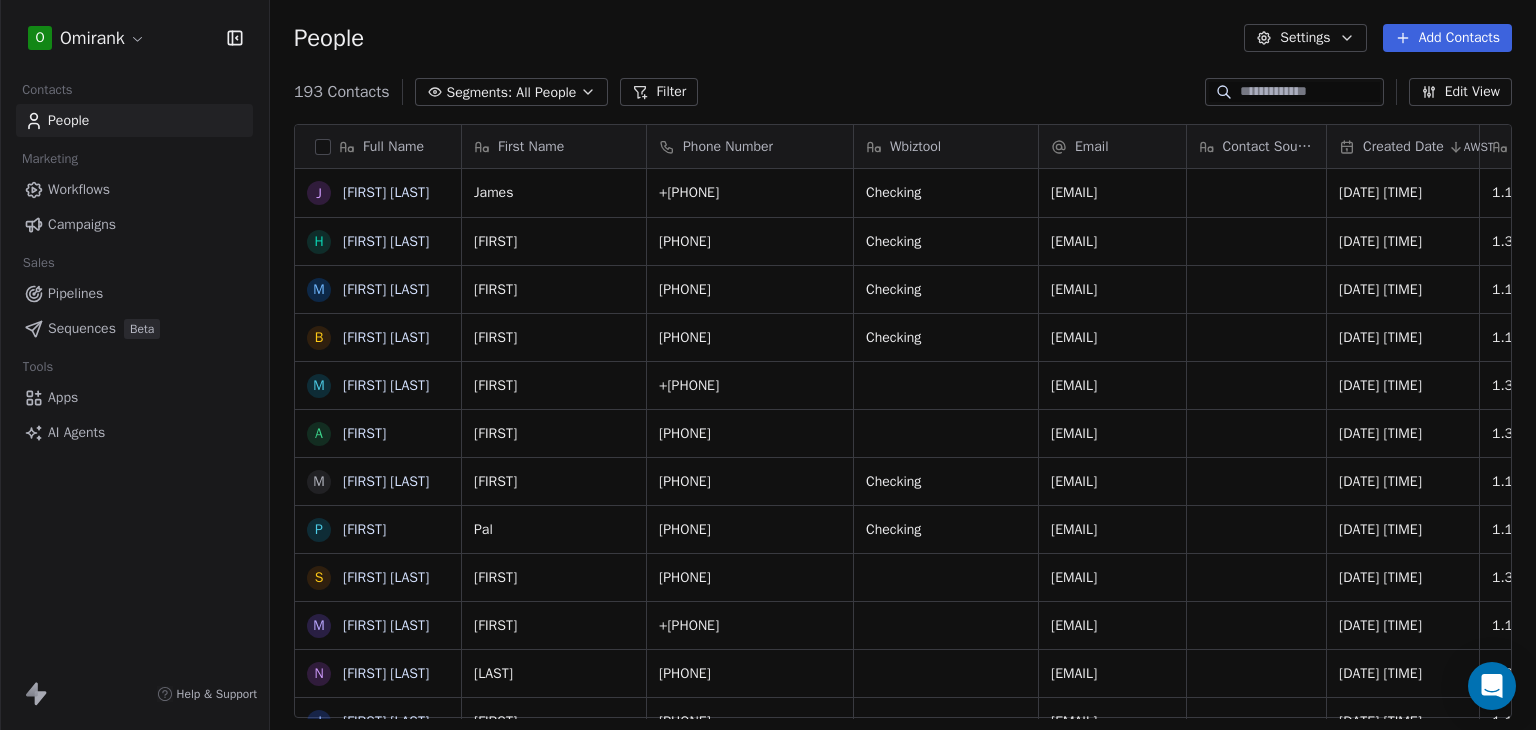type 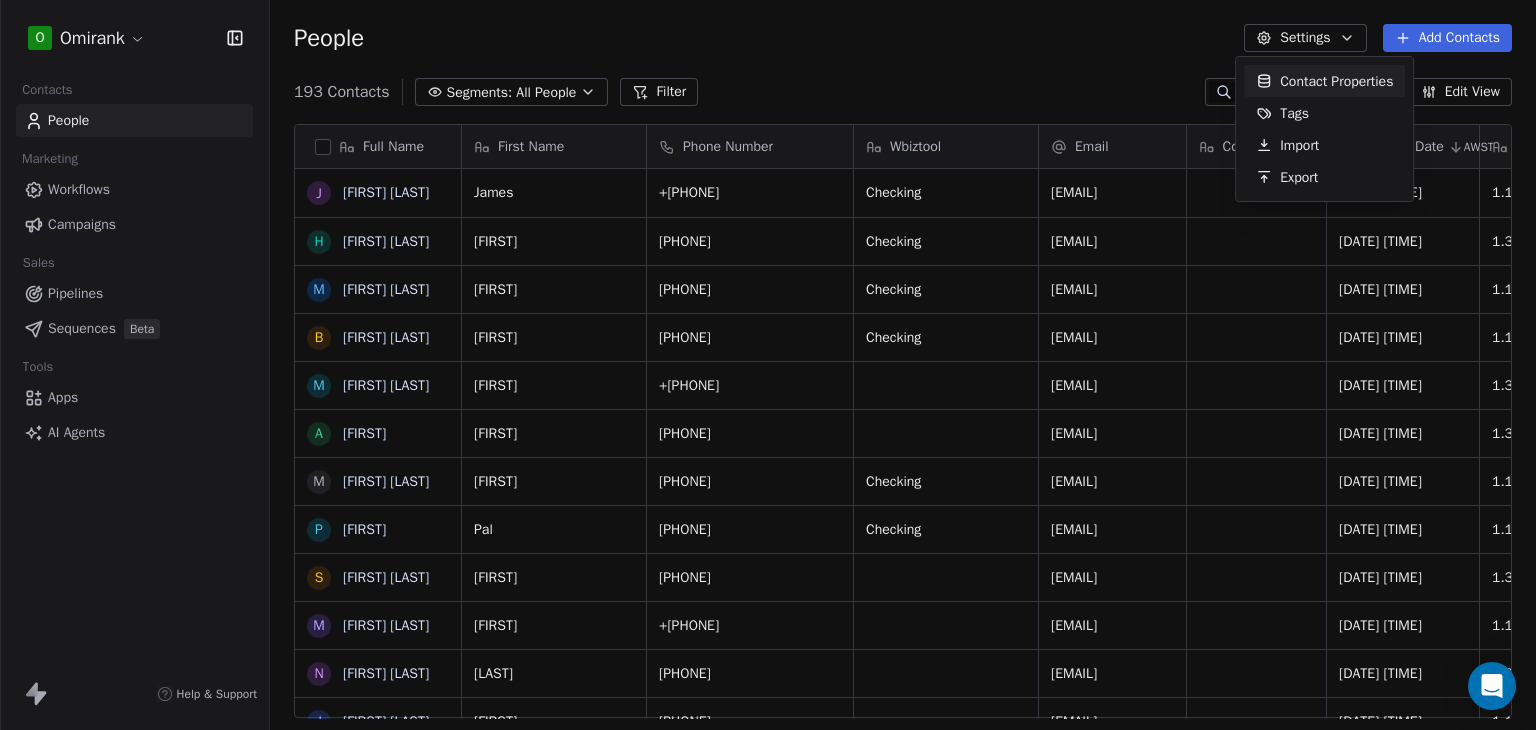 click on "[FIRST] [LAST] [PHONE] [EMAIL] [DATE] [DATE]" at bounding box center (768, 365) 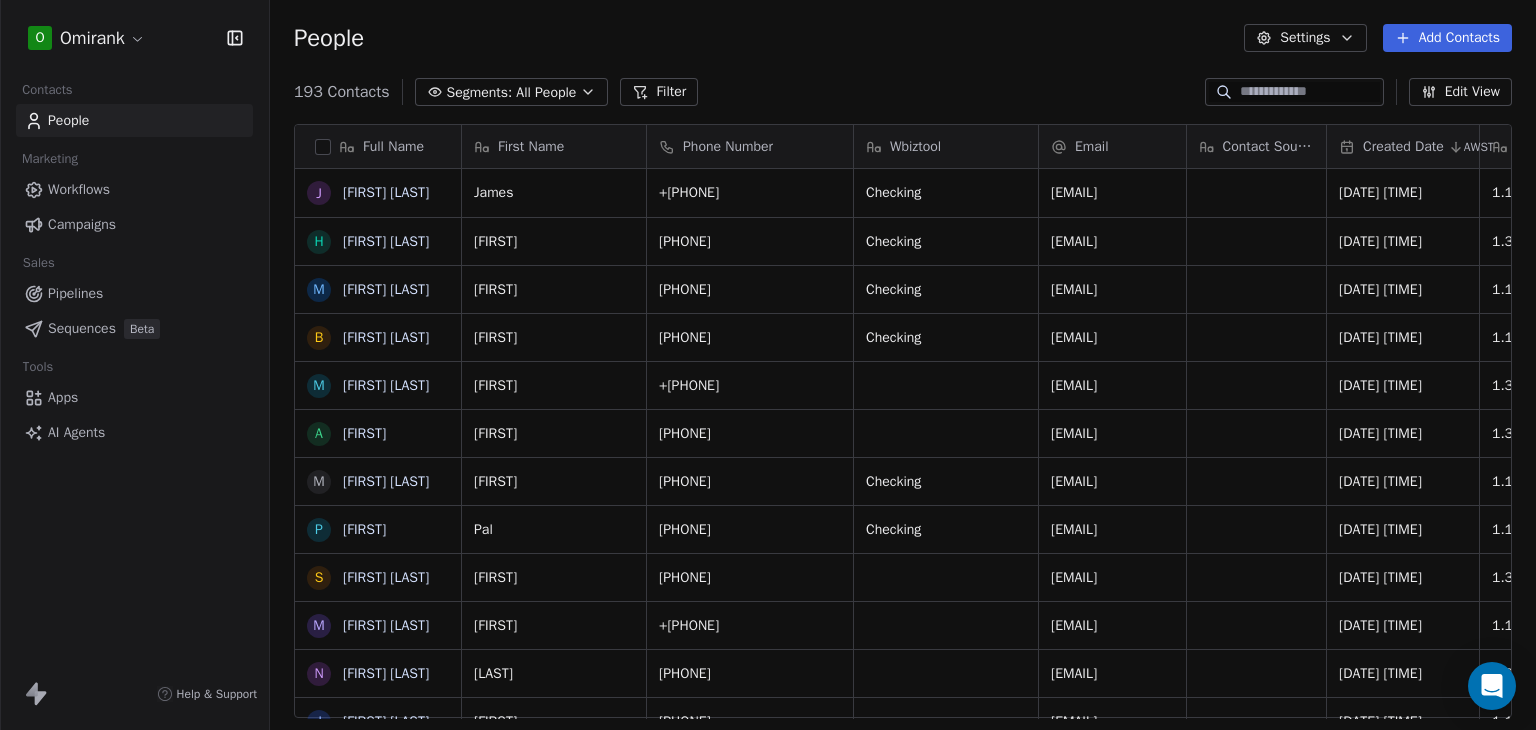 click on "Settings" at bounding box center (1305, 38) 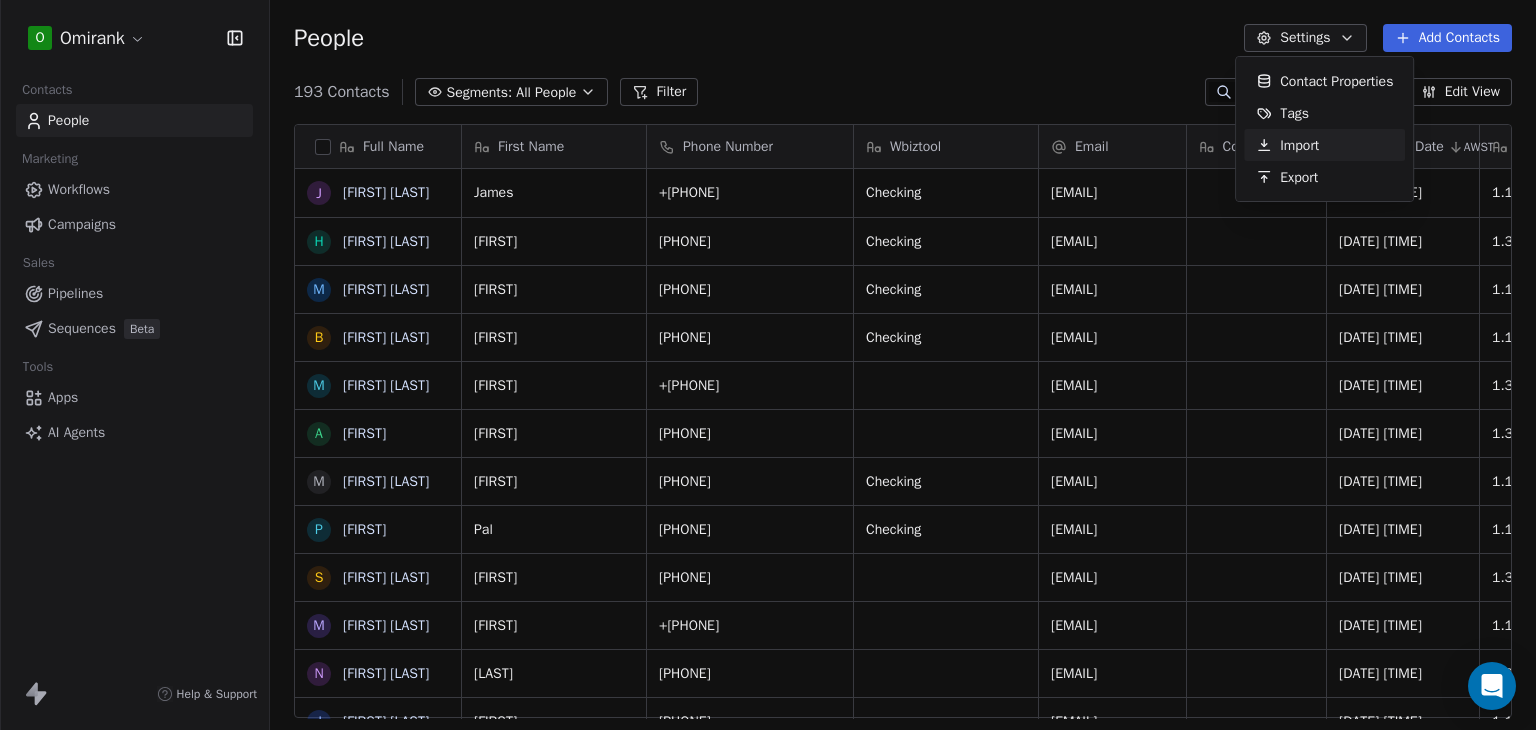 click on "Import" at bounding box center (1299, 145) 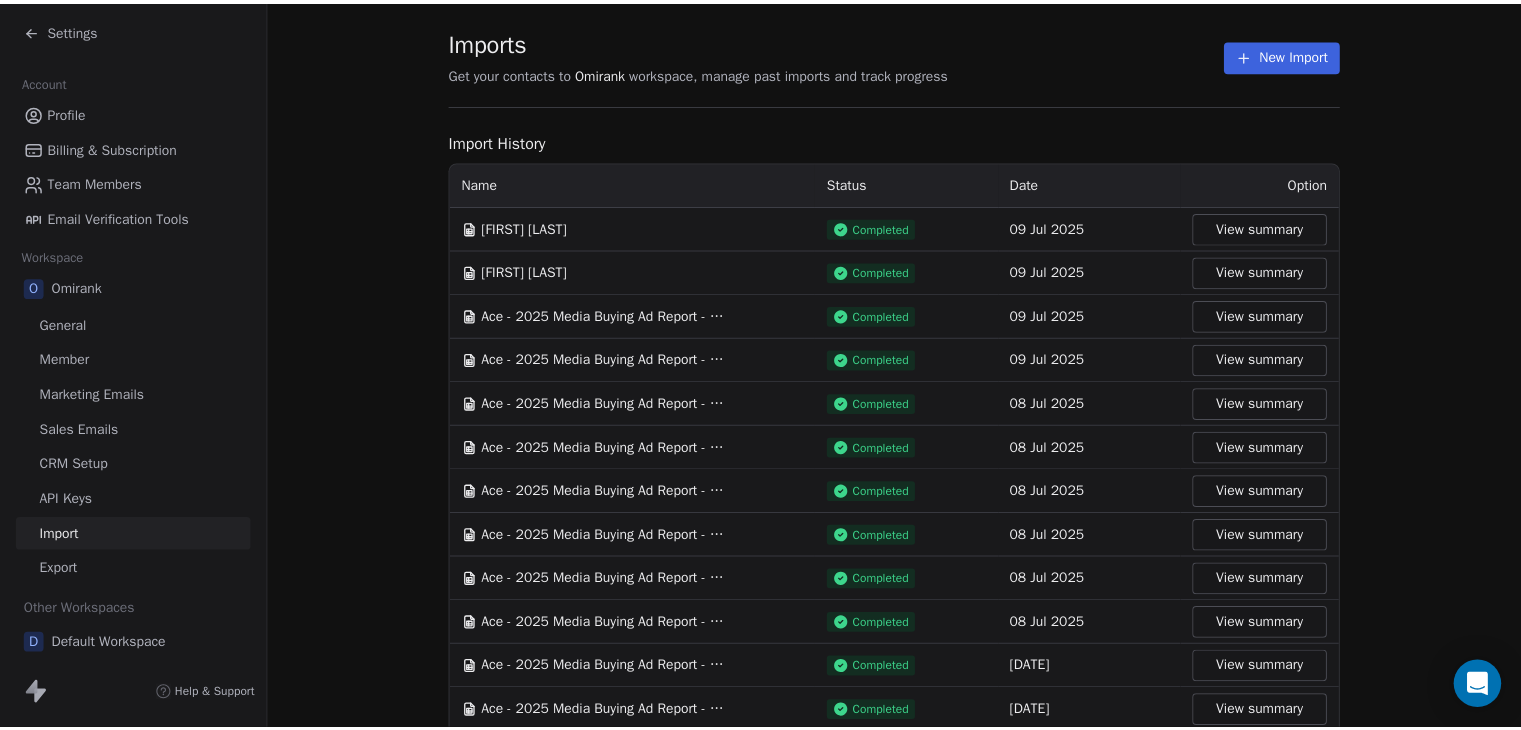 scroll, scrollTop: 0, scrollLeft: 0, axis: both 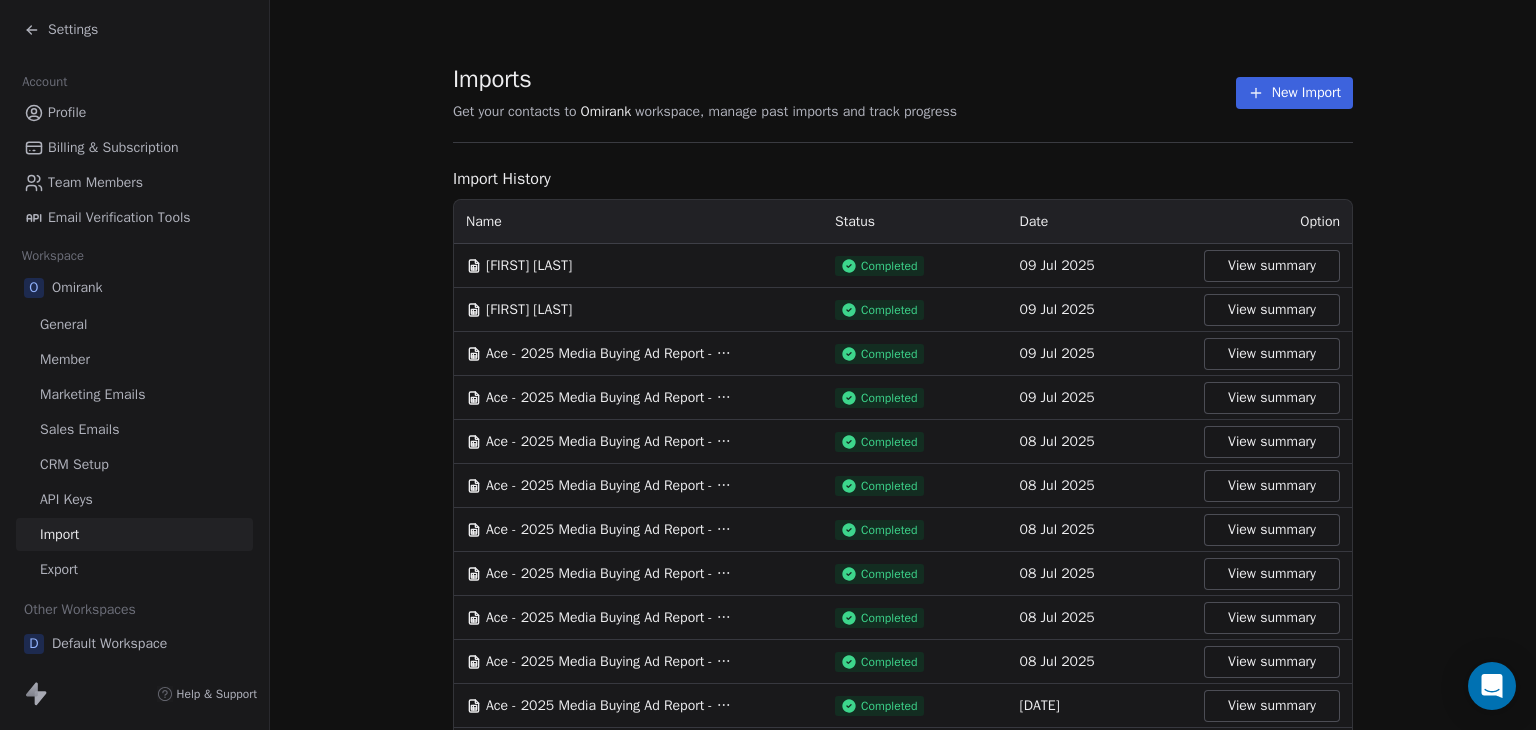 click on "New Import" at bounding box center [1294, 93] 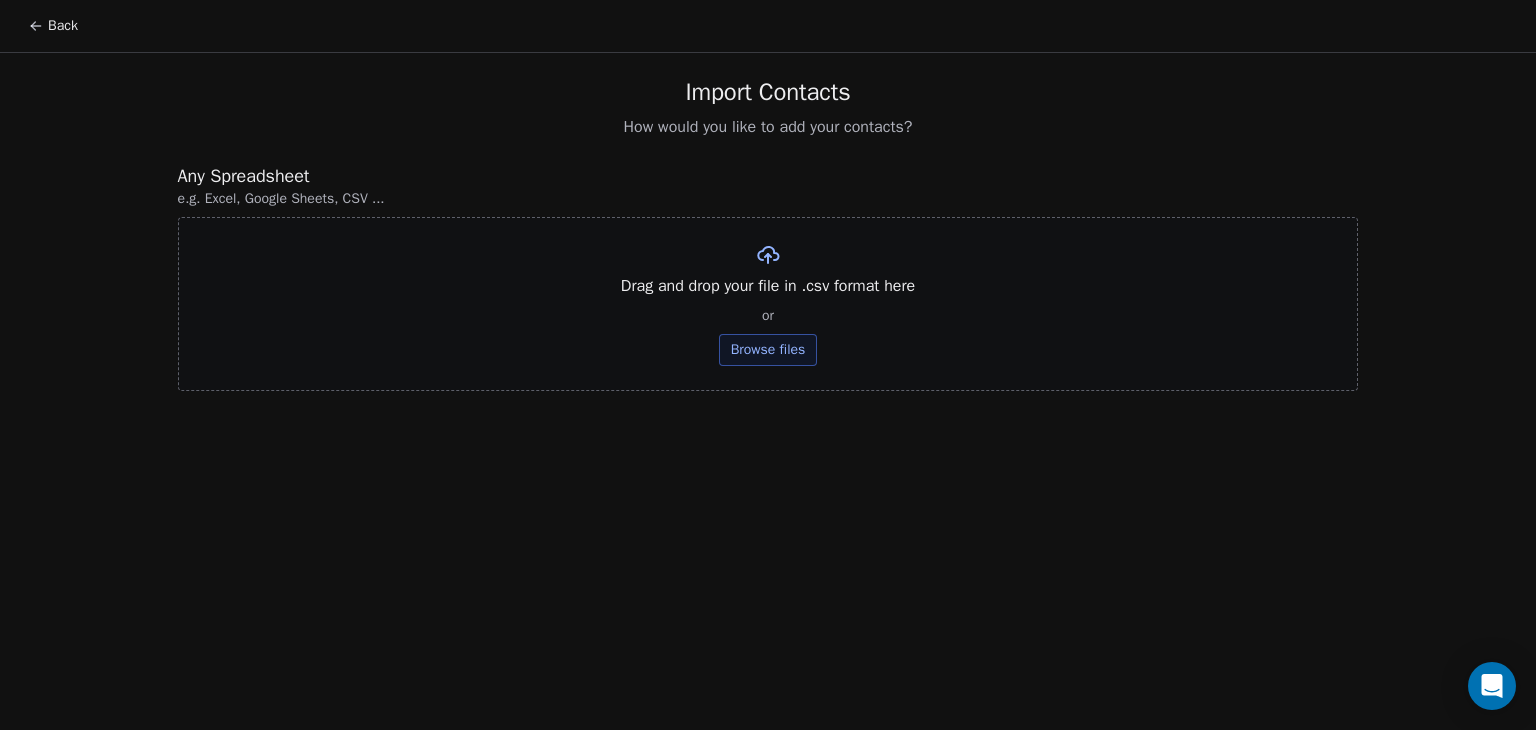 click on "Browse files" at bounding box center (768, 350) 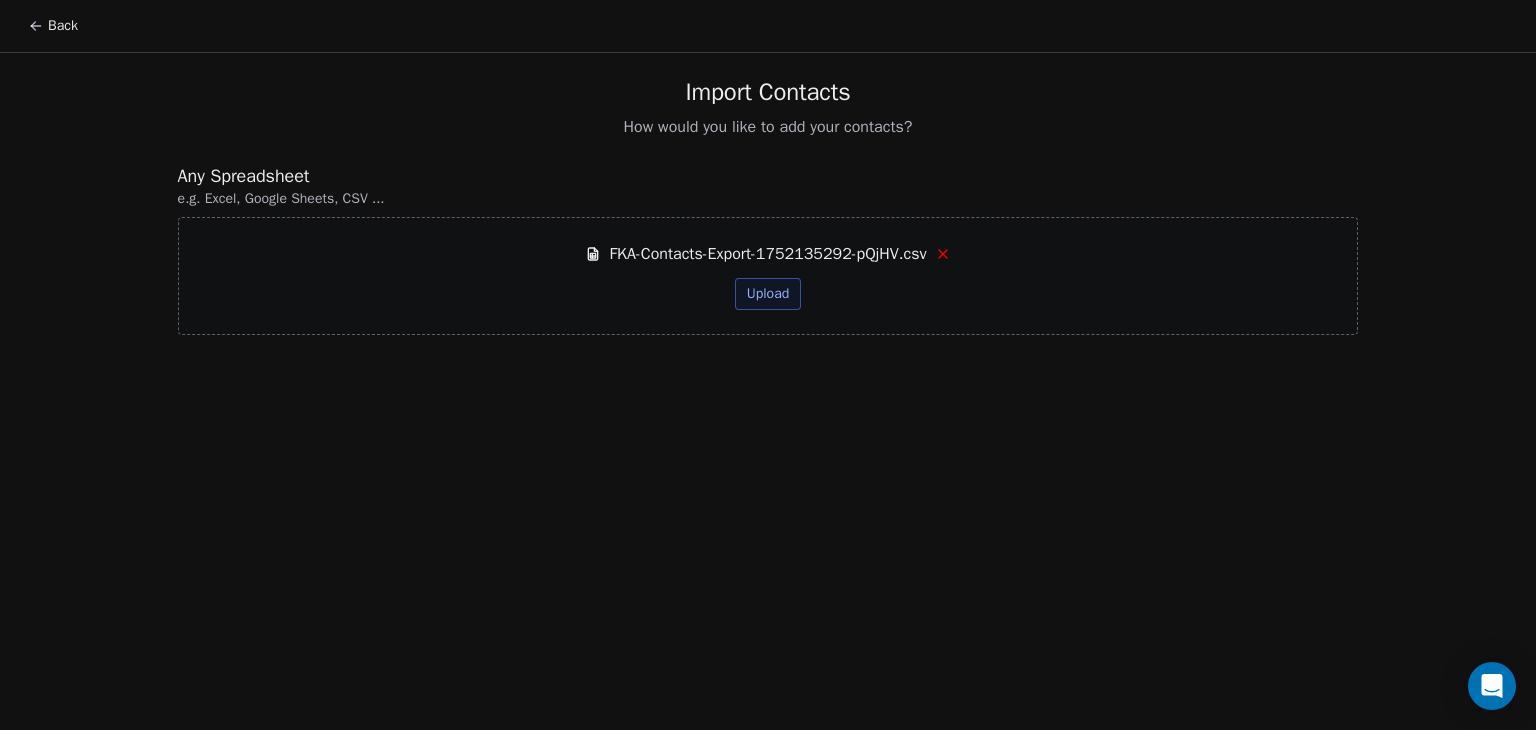 click on "Upload" at bounding box center [768, 294] 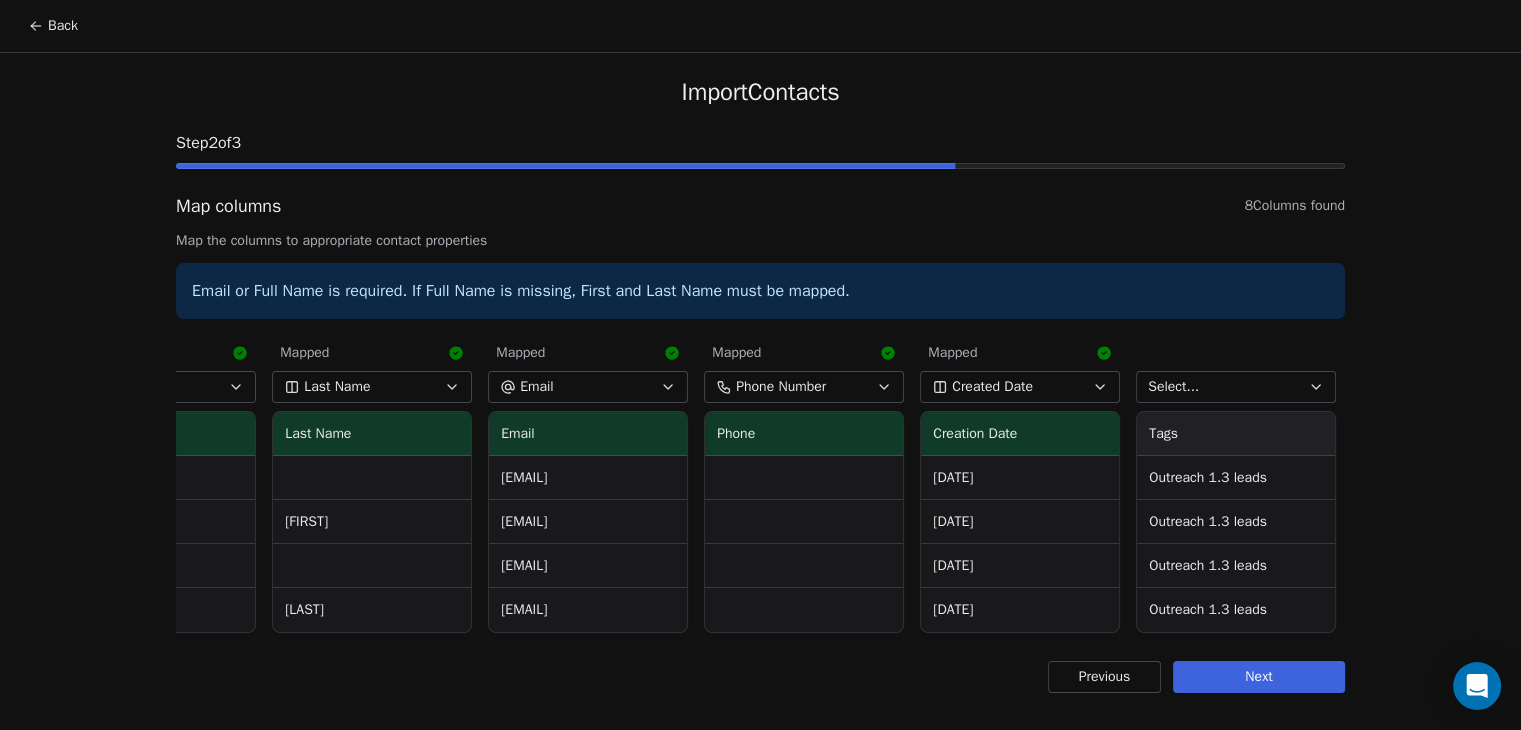 scroll, scrollTop: 0, scrollLeft: 0, axis: both 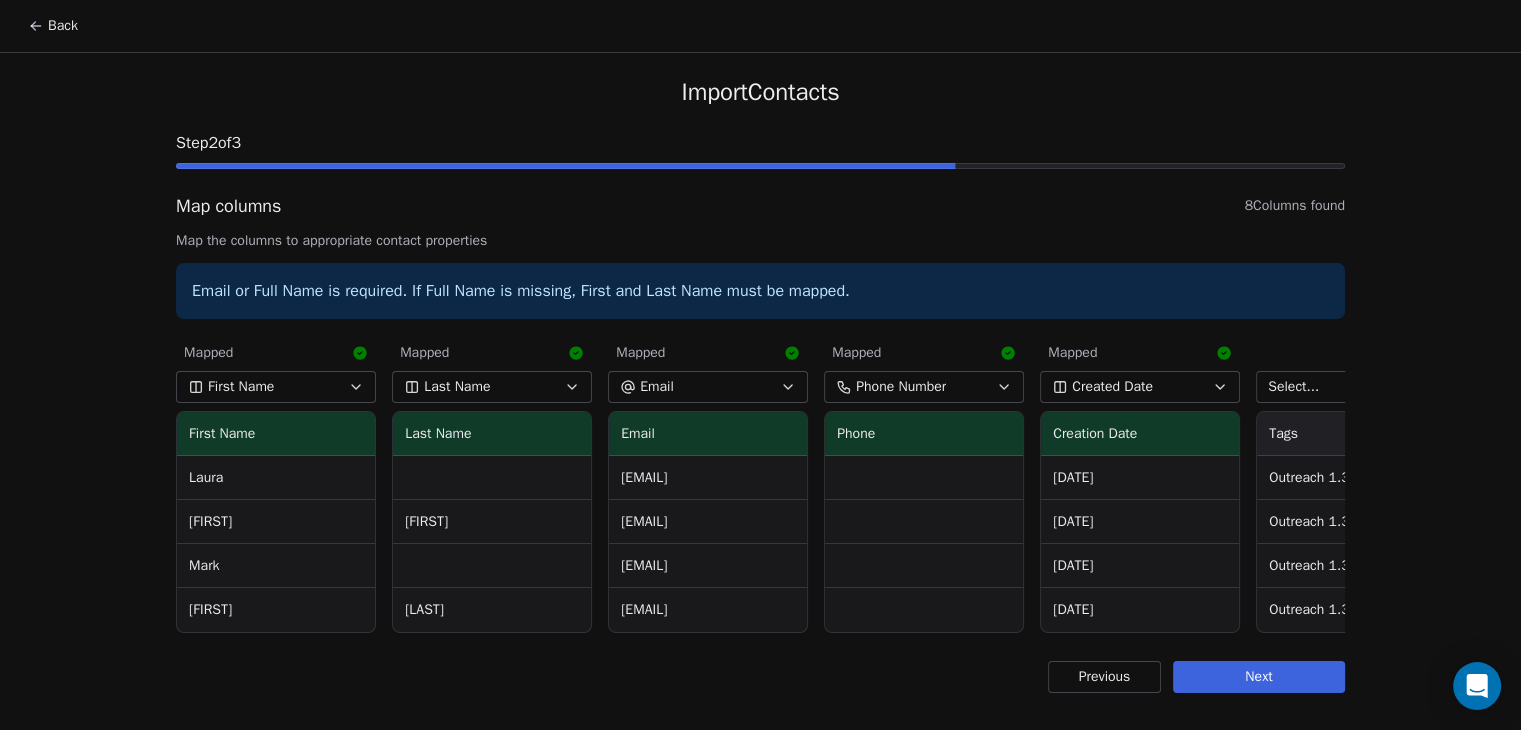 click on "Previous" at bounding box center (1104, 677) 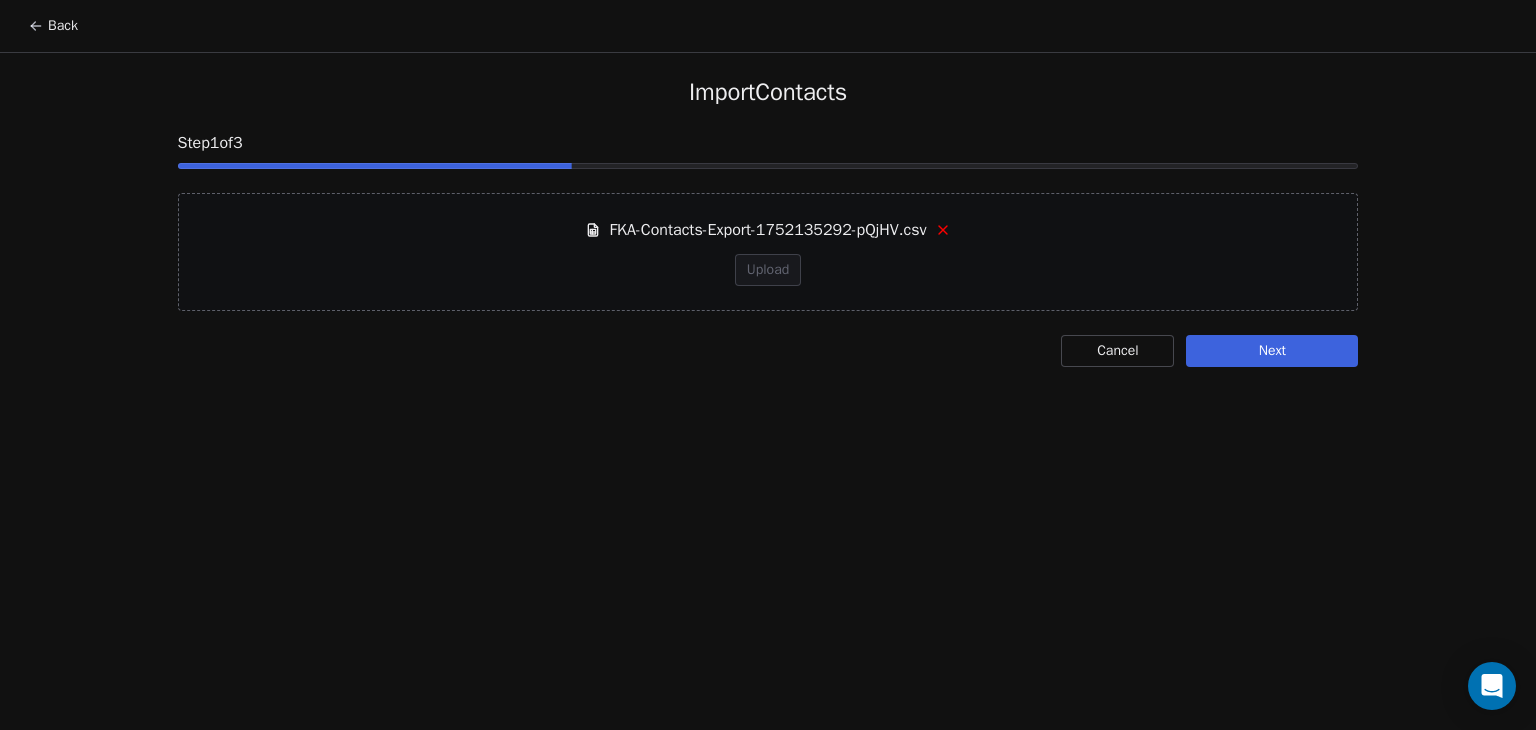 type 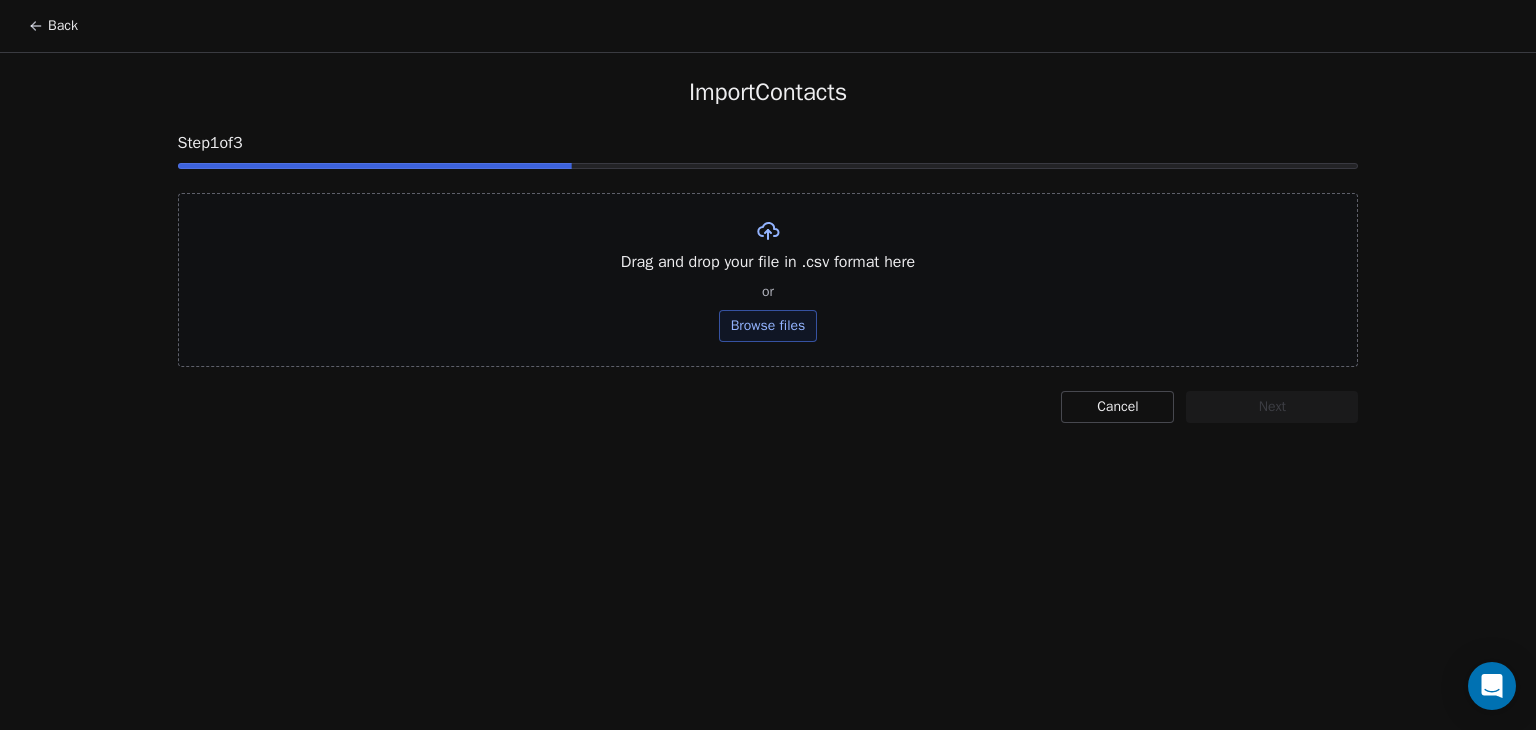 click on "Browse files" at bounding box center (768, 326) 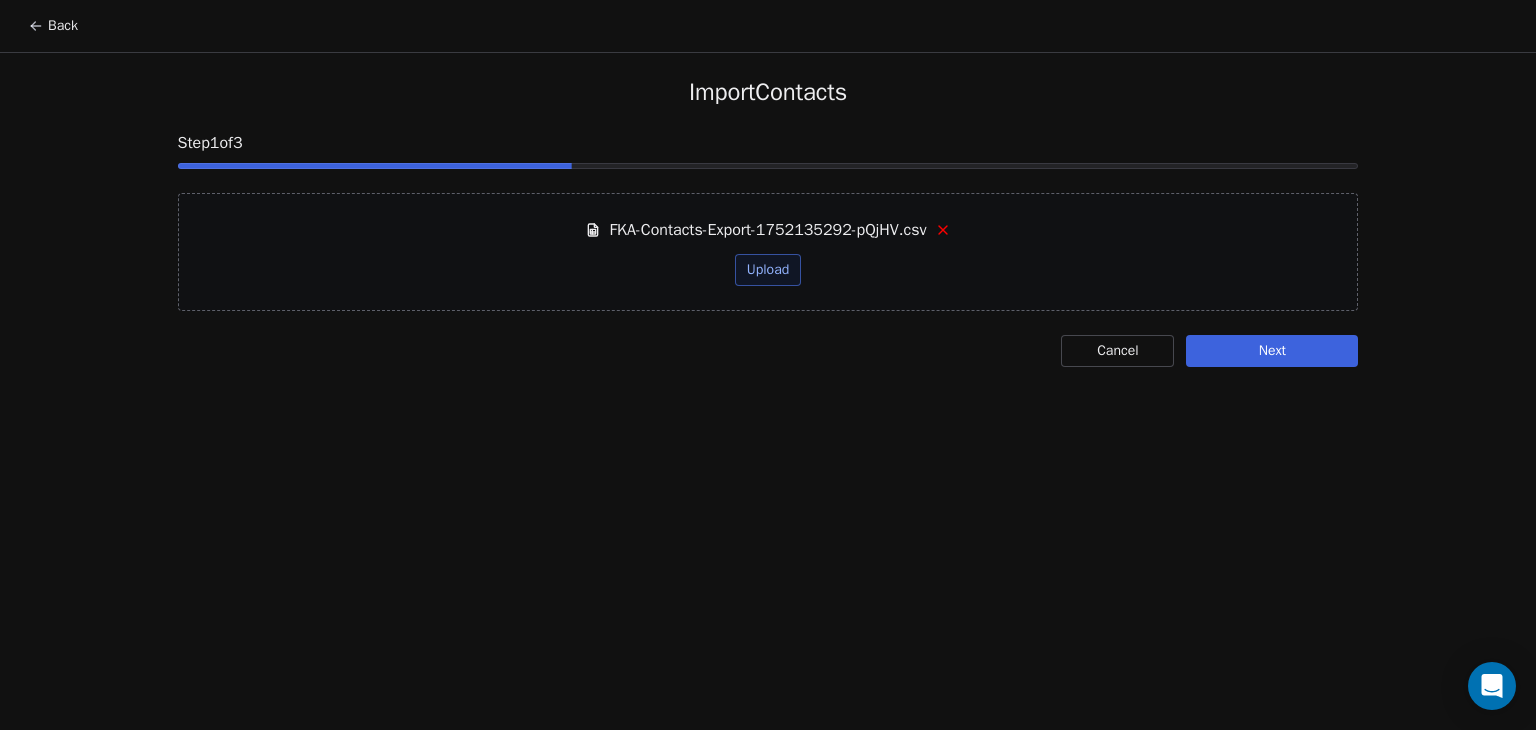 click on "Next" at bounding box center (1272, 351) 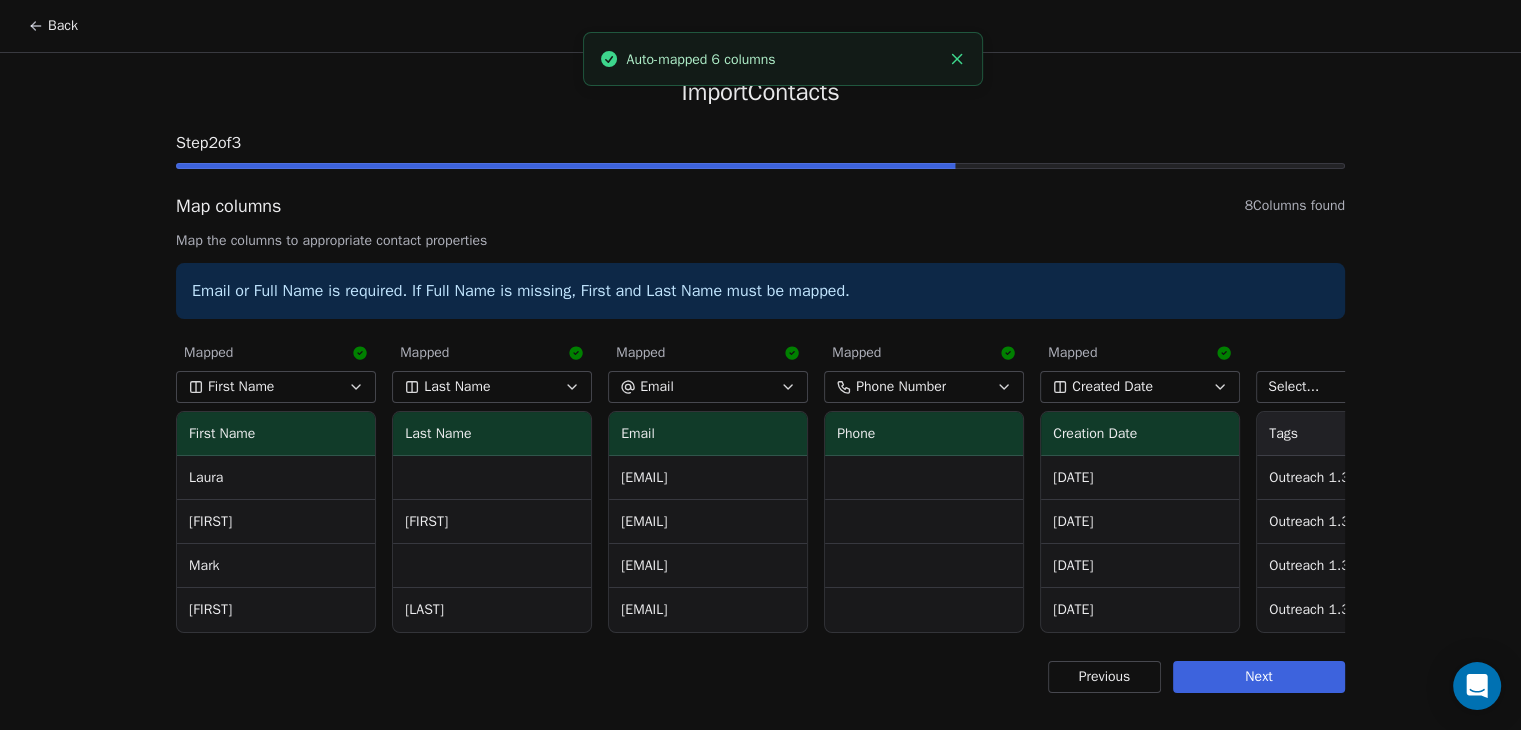scroll, scrollTop: 0, scrollLeft: 0, axis: both 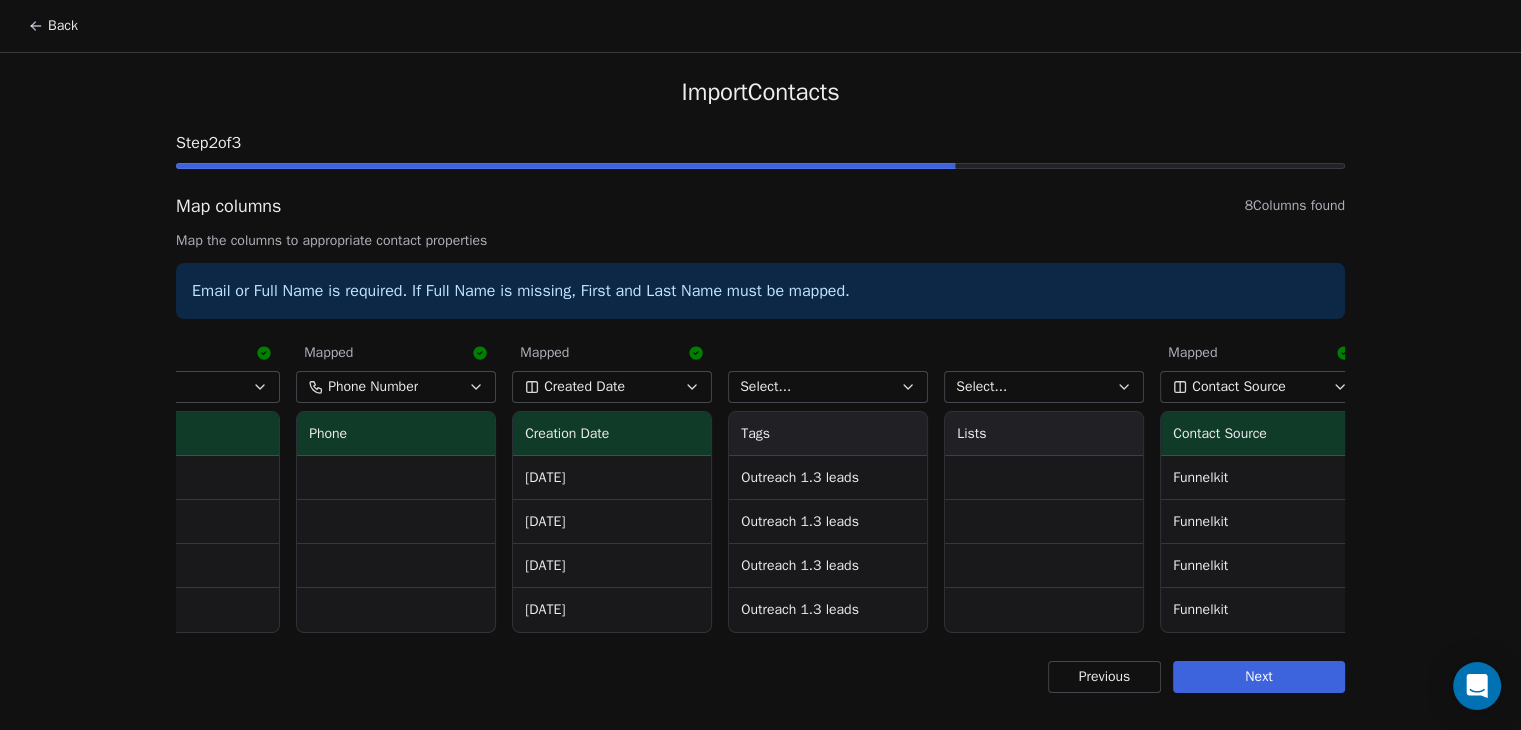 click on "Select..." at bounding box center (828, 387) 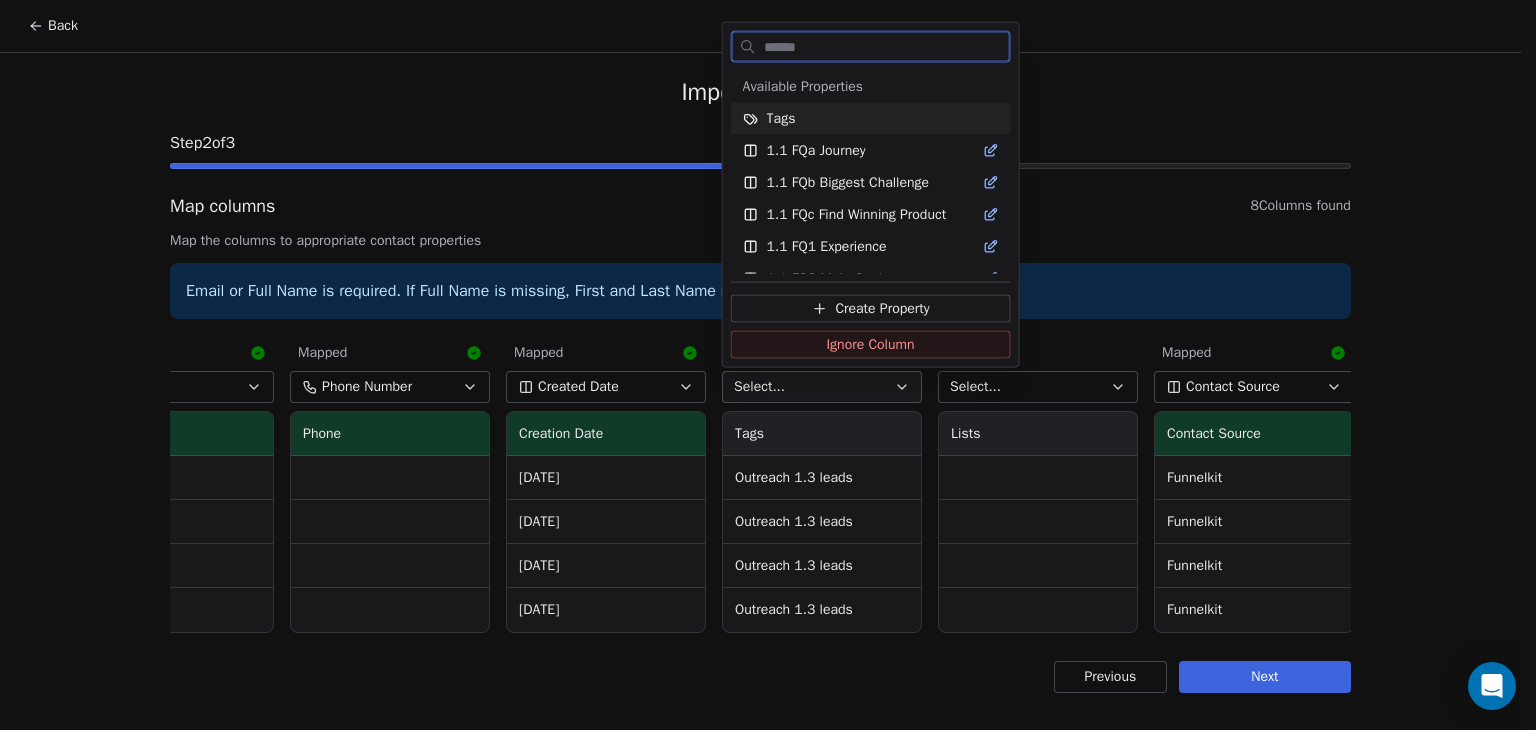click on "Tags" at bounding box center [871, 119] 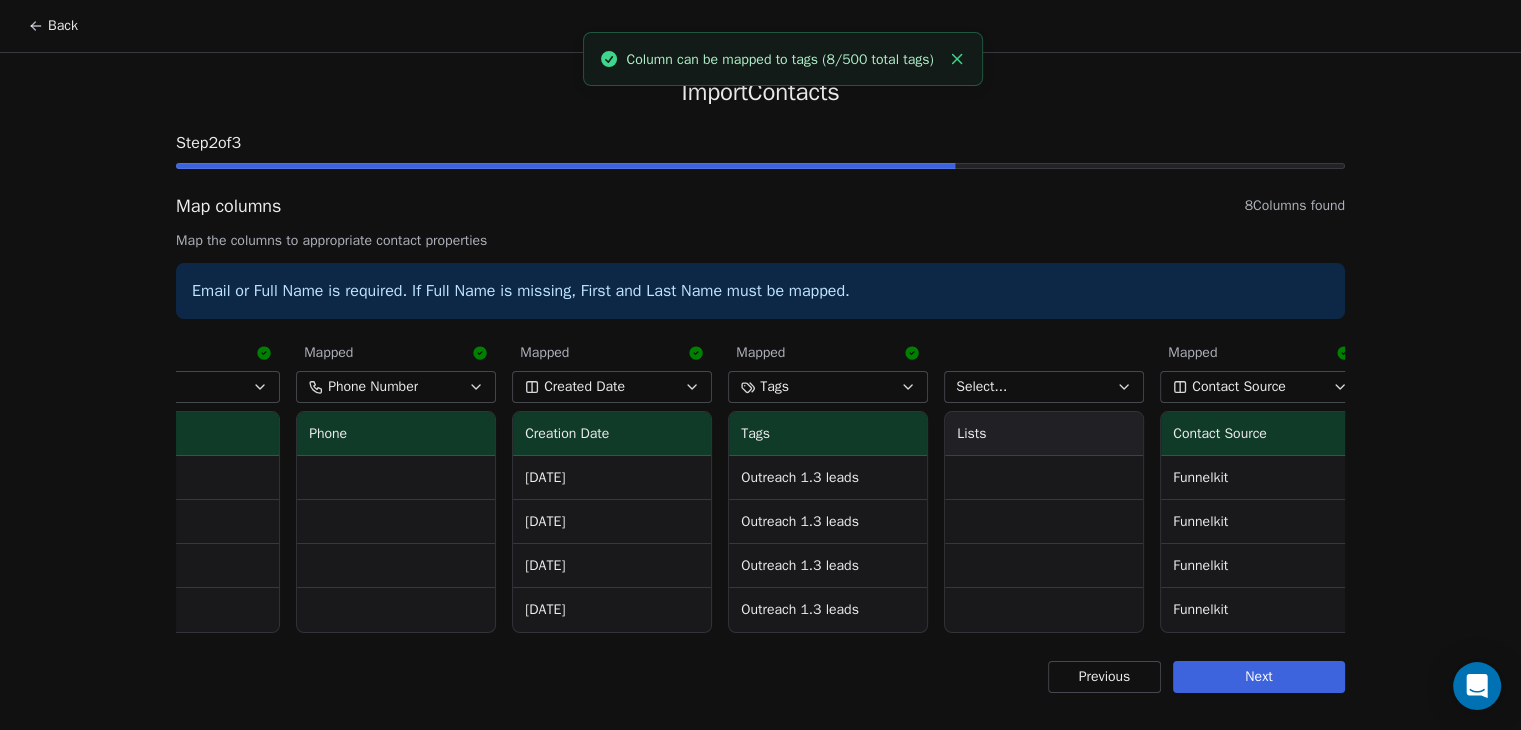 click on "Select..." at bounding box center [1044, 387] 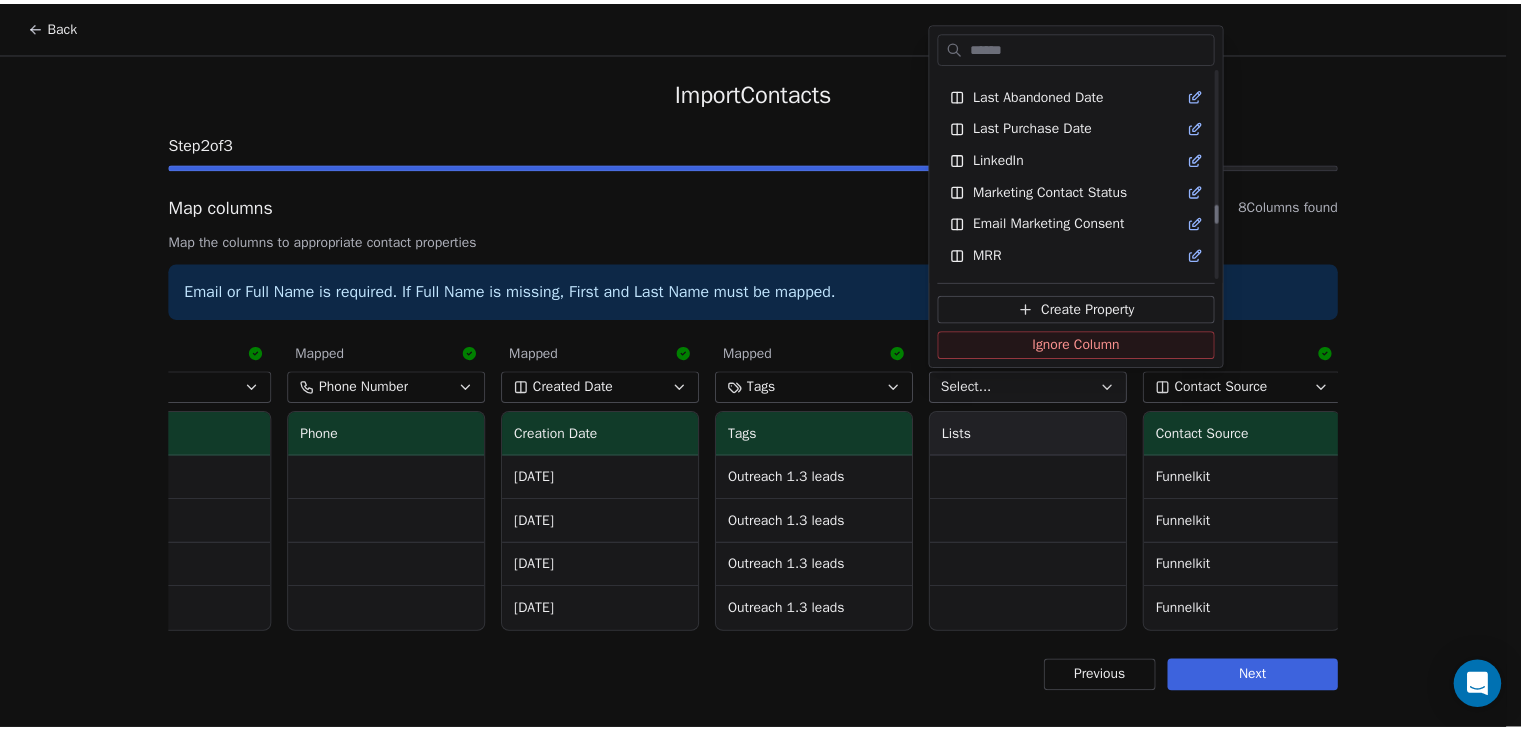 scroll, scrollTop: 1500, scrollLeft: 0, axis: vertical 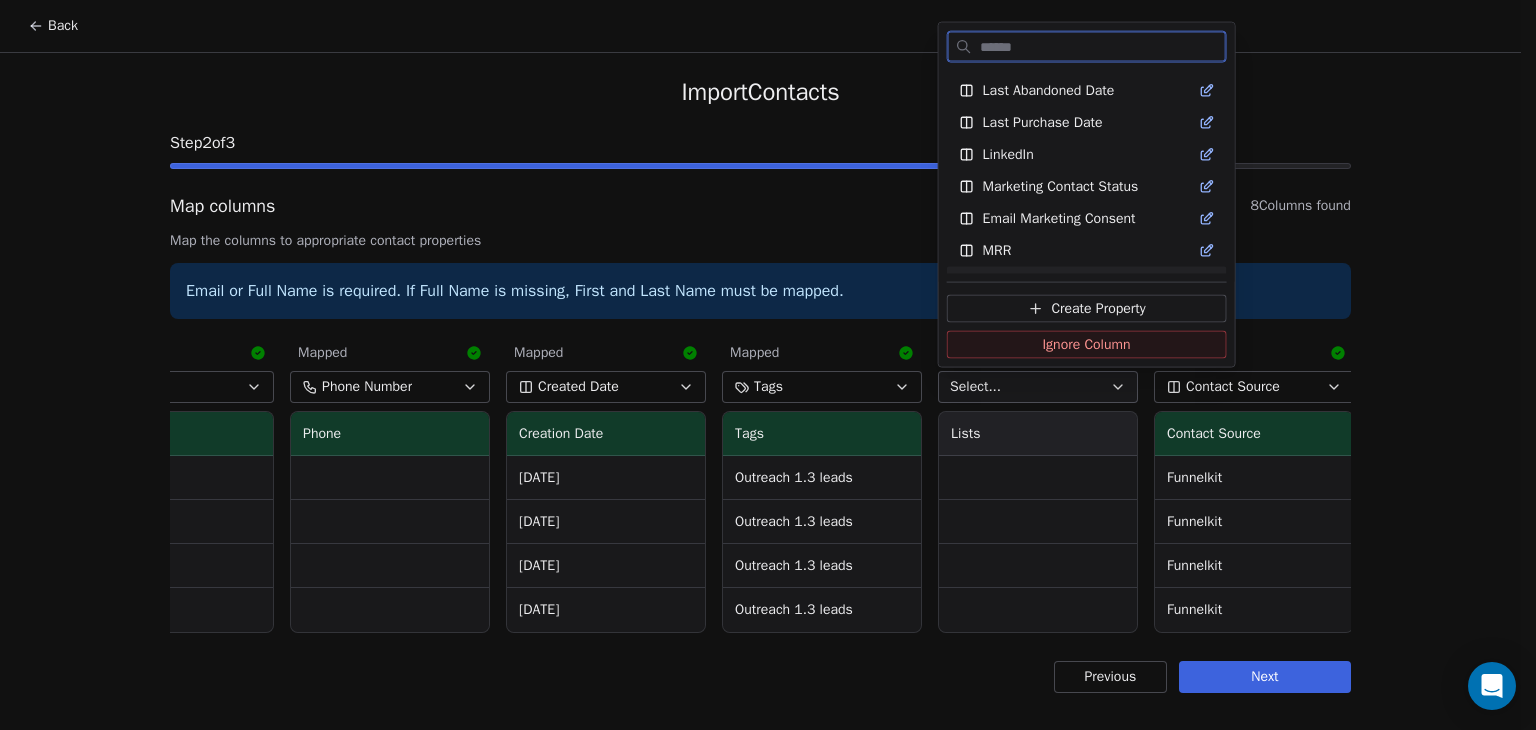 click on "Create Property" at bounding box center (1098, 309) 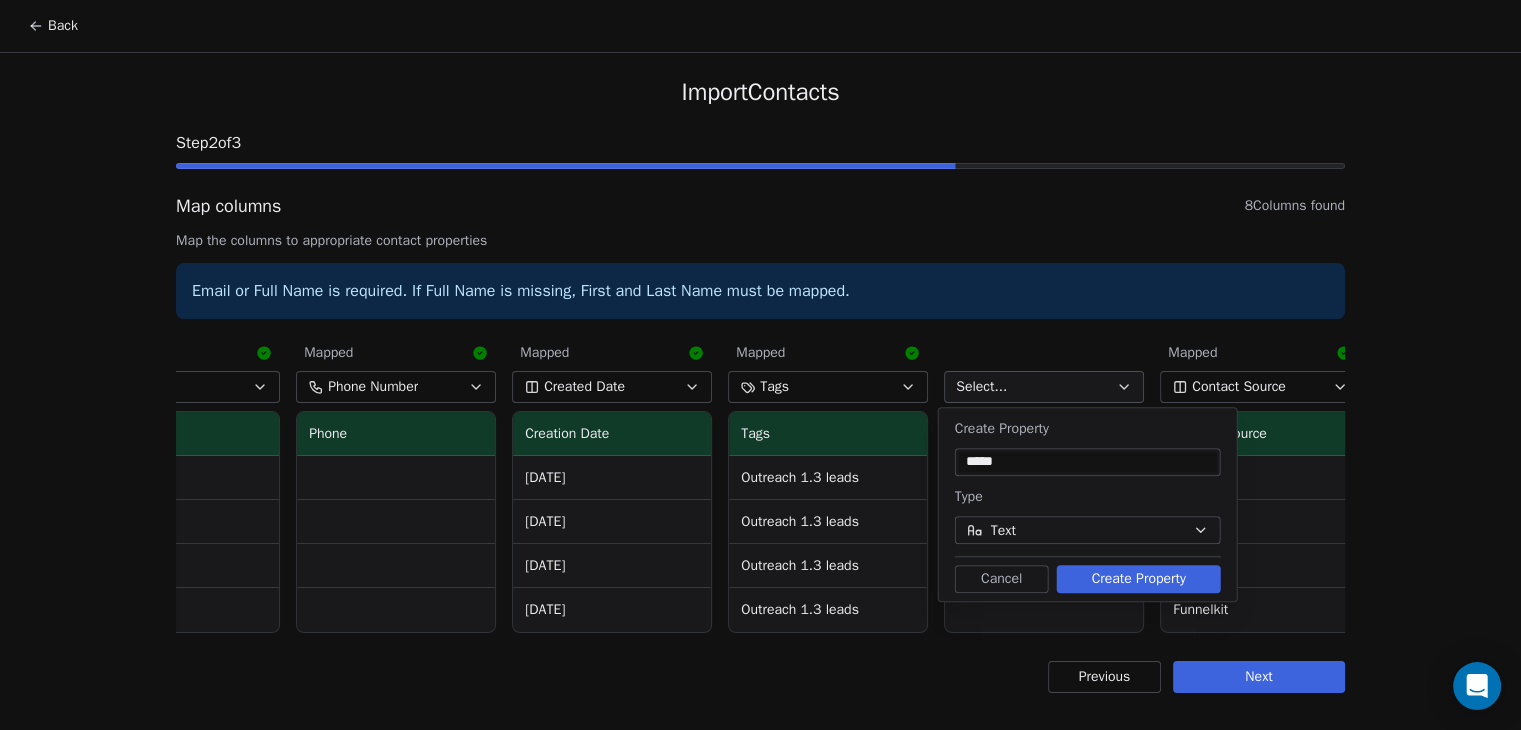 click on "Create Property" at bounding box center (1139, 579) 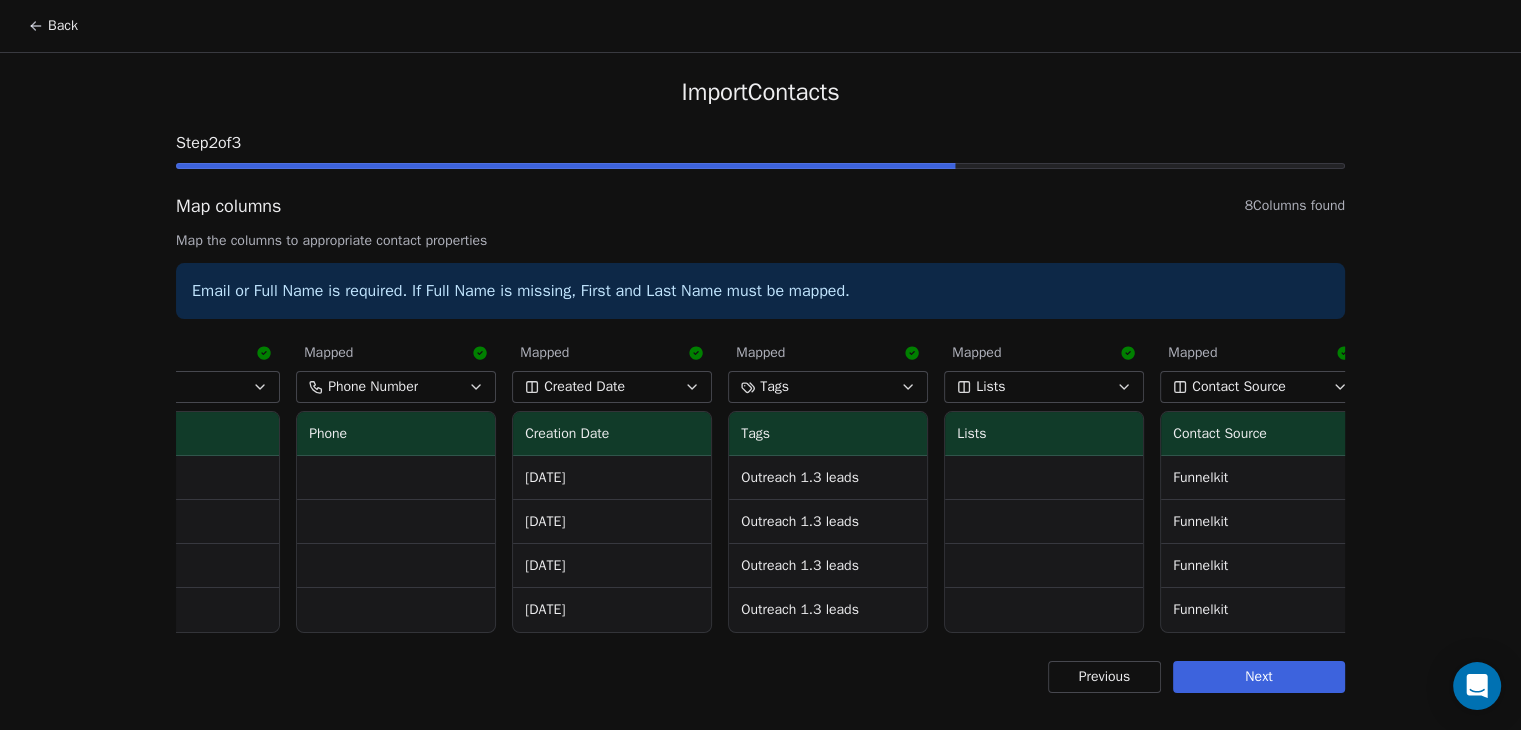 scroll, scrollTop: 2, scrollLeft: 0, axis: vertical 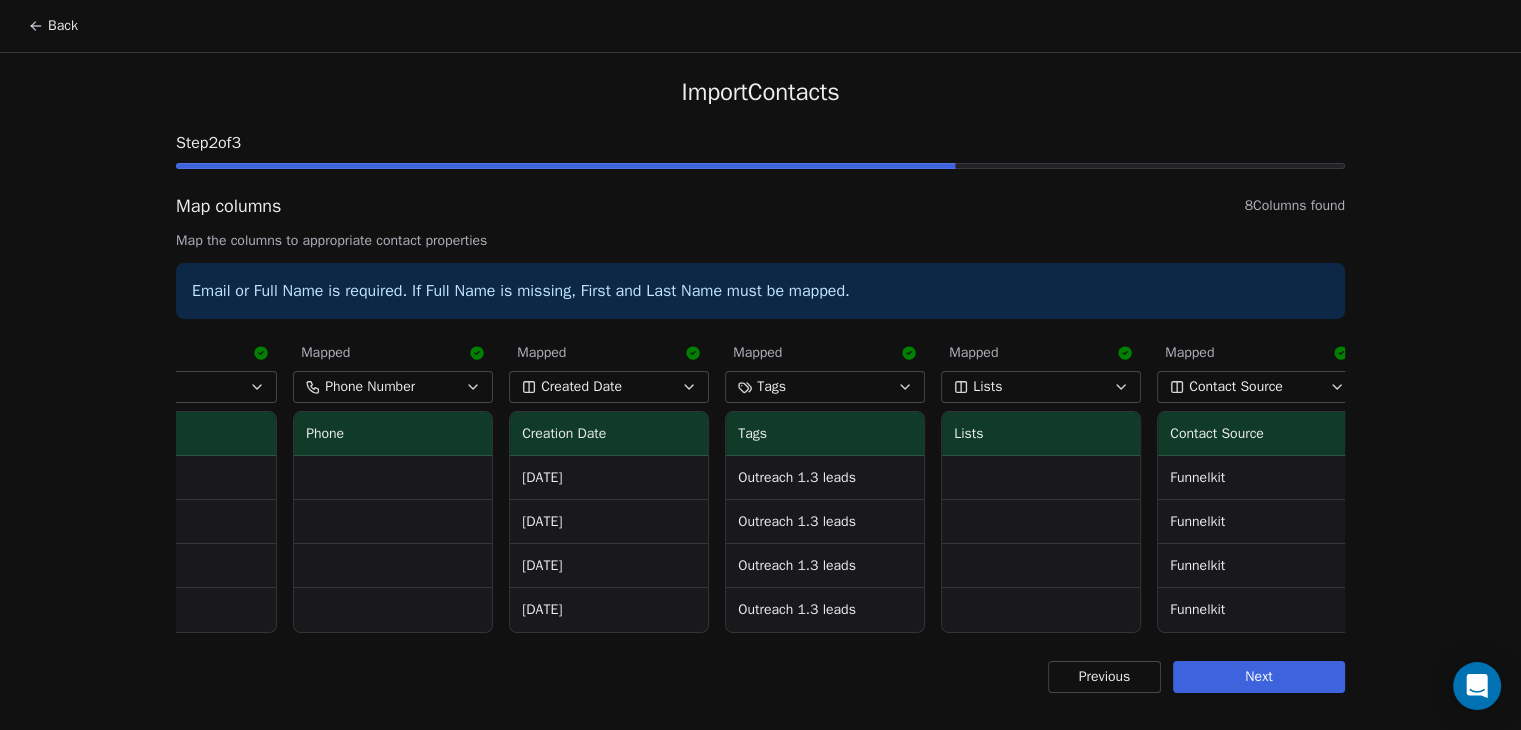 click on "Next" at bounding box center (1259, 677) 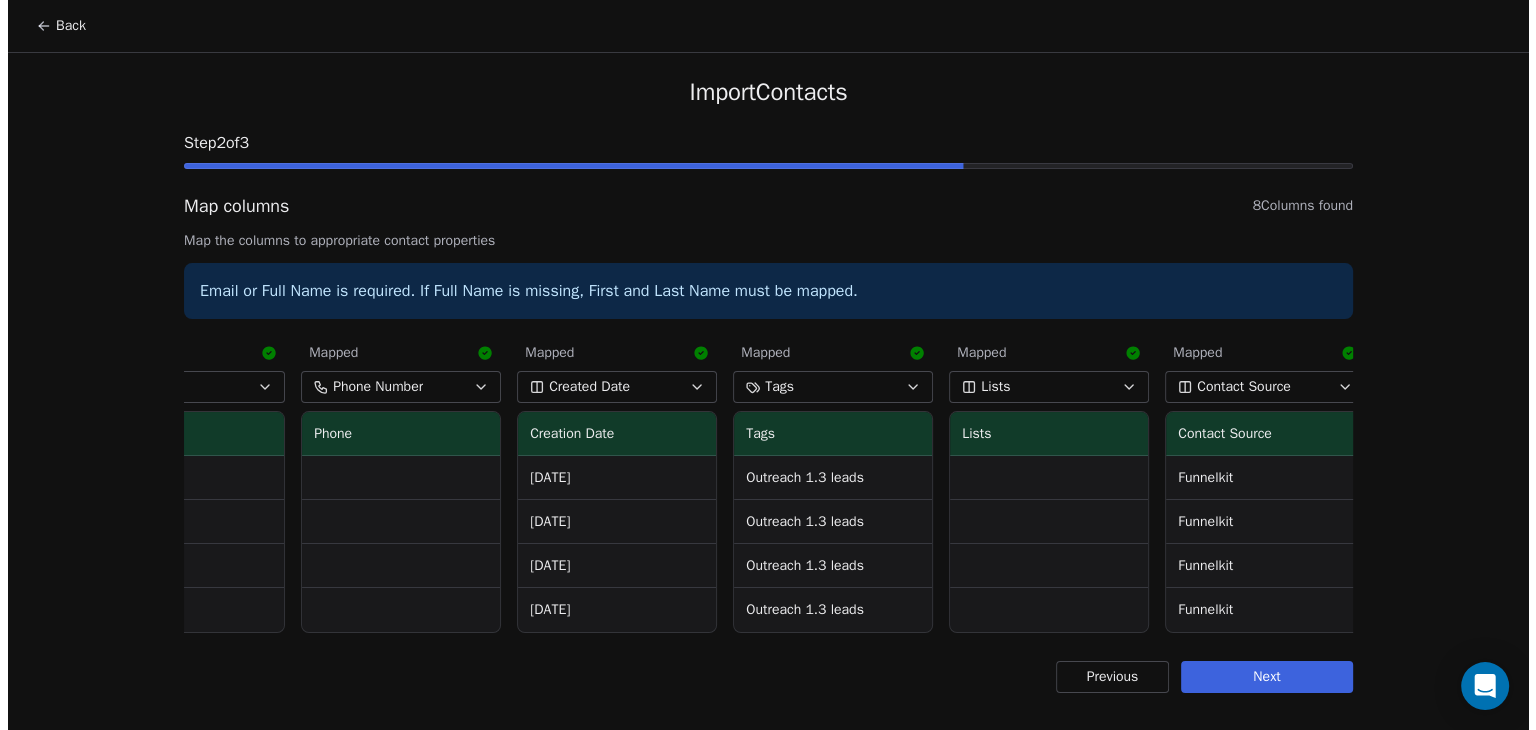 scroll, scrollTop: 0, scrollLeft: 0, axis: both 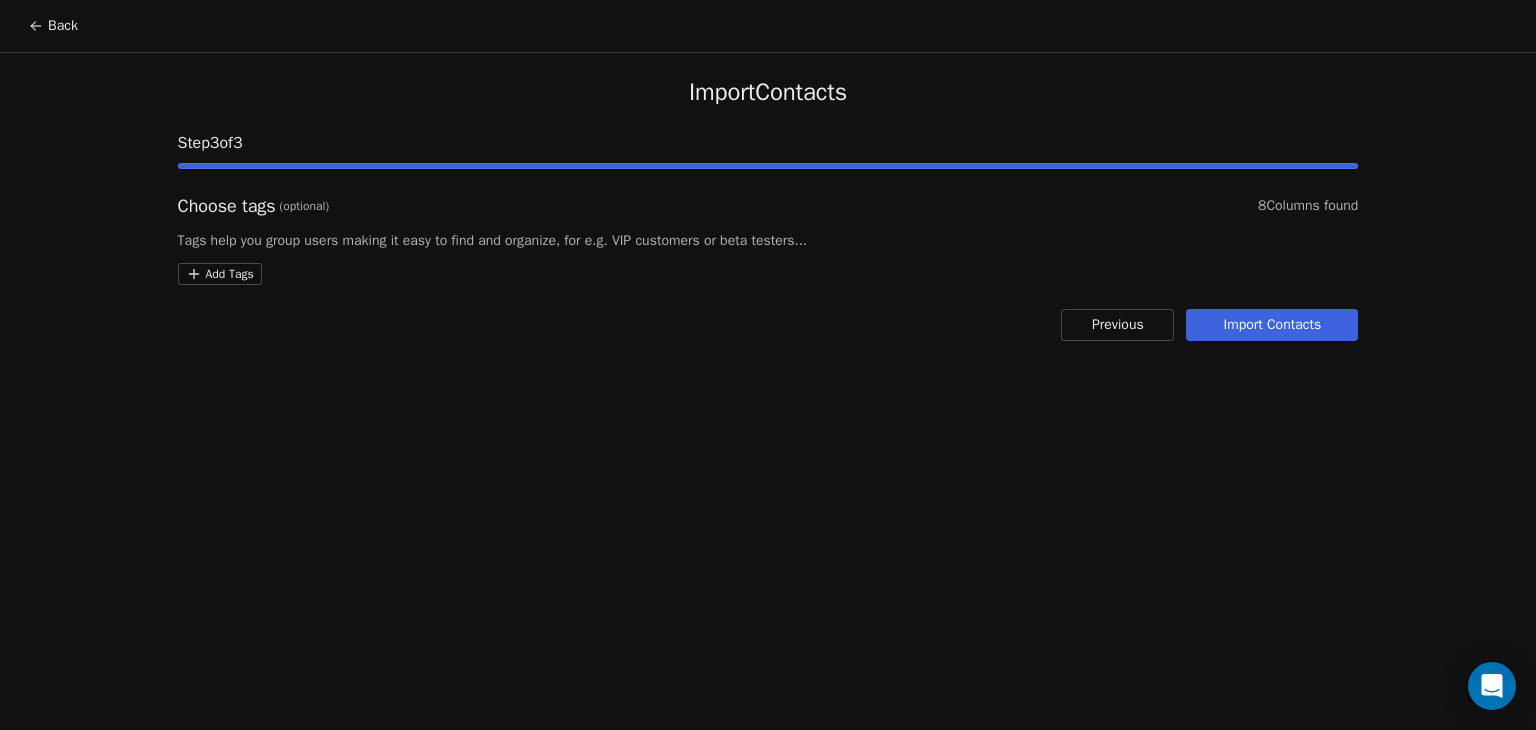 click on "Import Contacts" at bounding box center [1272, 325] 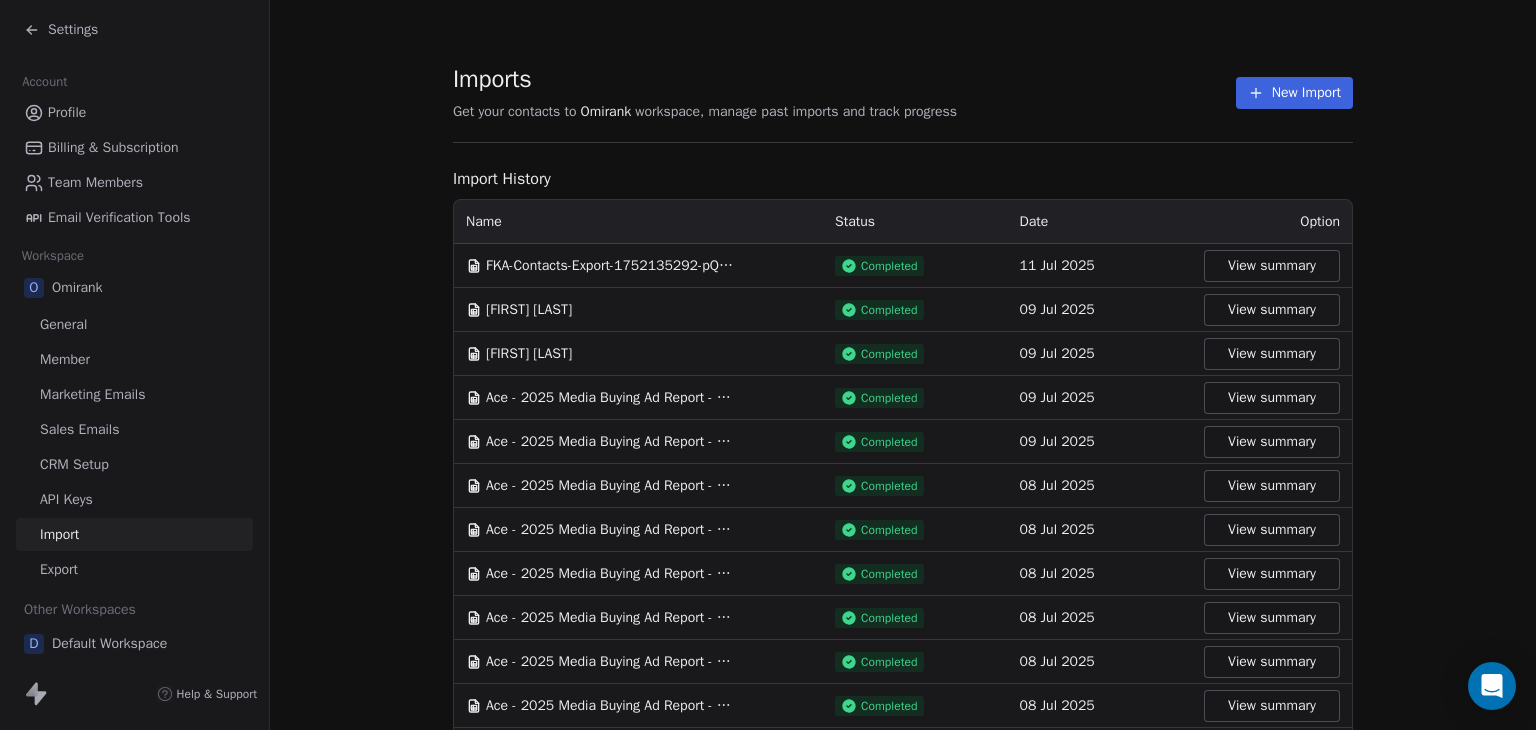 click on "Settings" at bounding box center [73, 30] 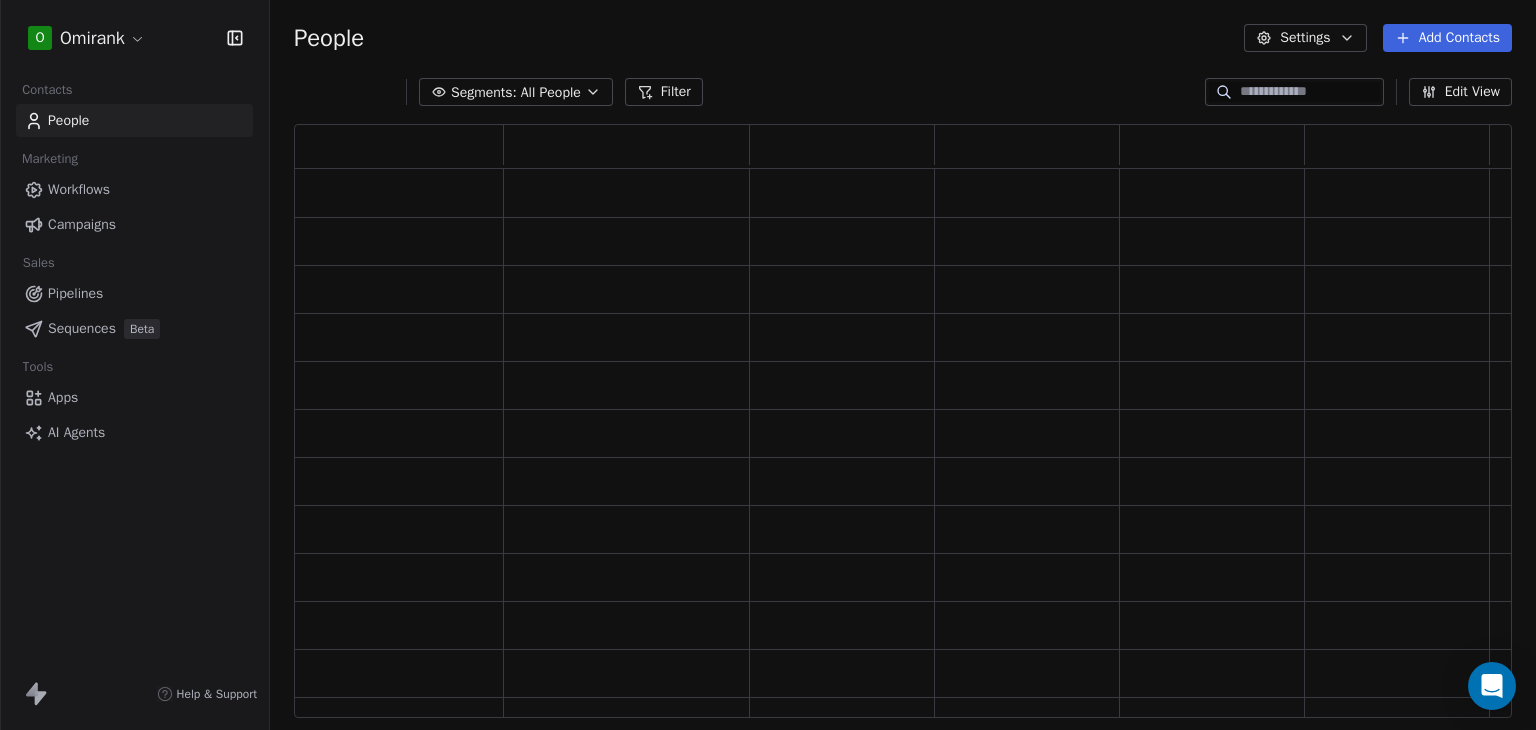 scroll, scrollTop: 16, scrollLeft: 16, axis: both 